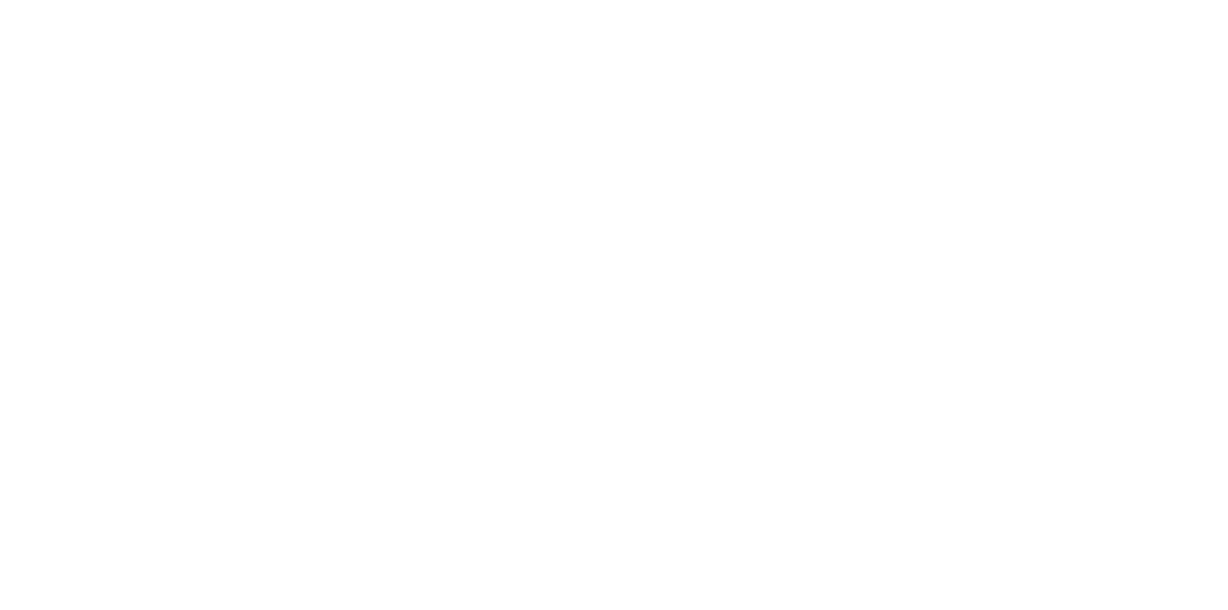 scroll, scrollTop: 0, scrollLeft: 0, axis: both 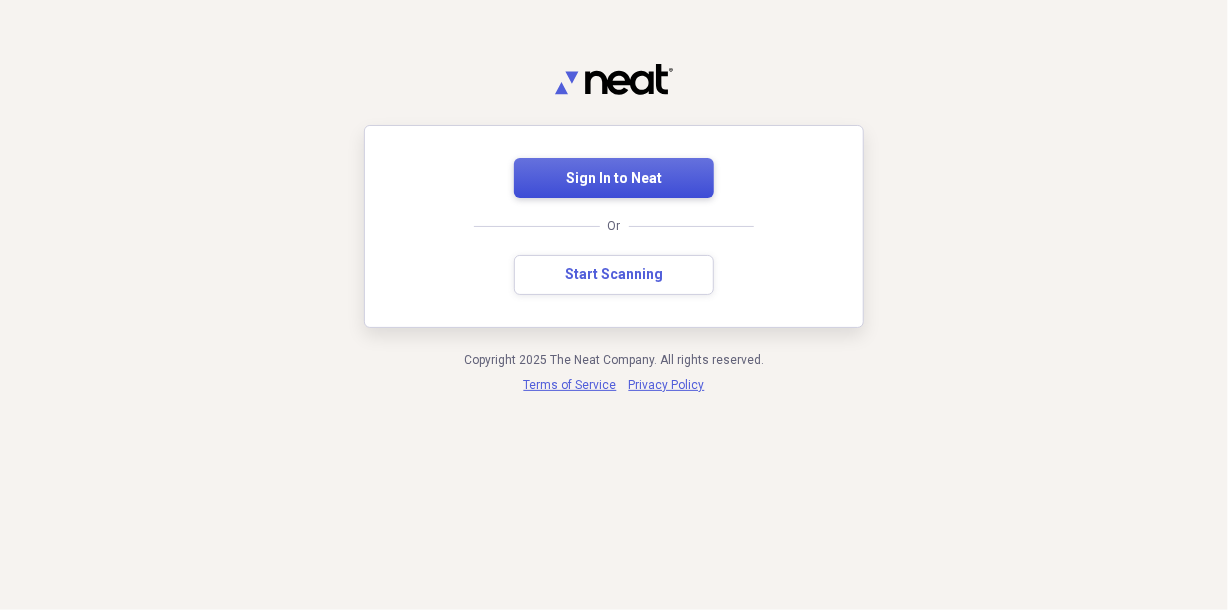 click on "Sign In to Neat" at bounding box center (614, 179) 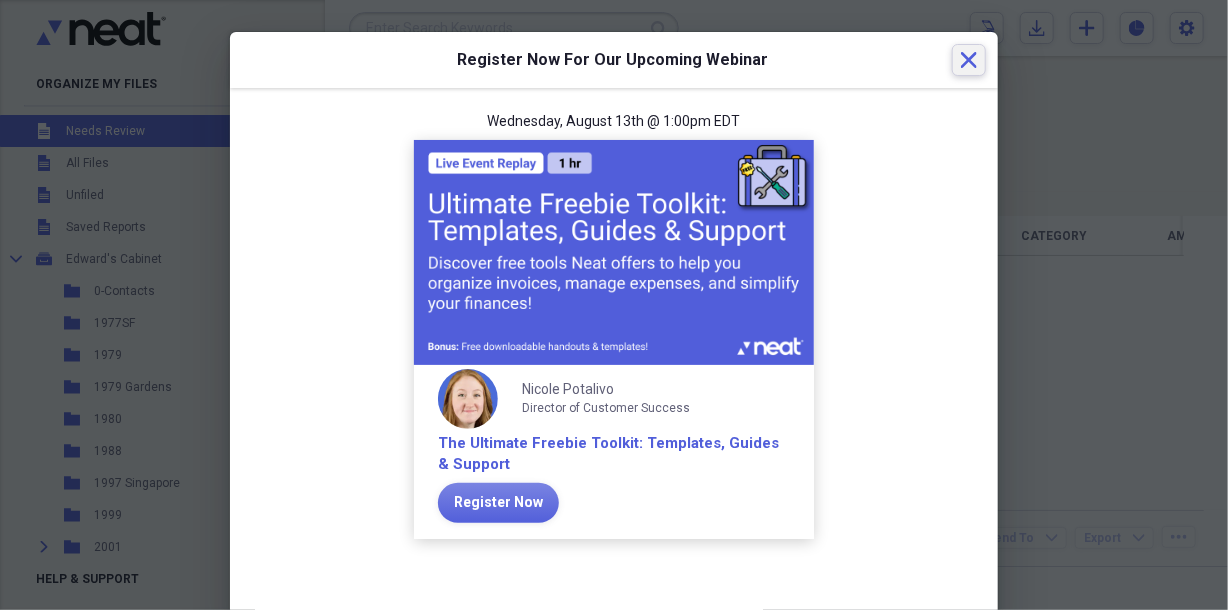 click on "Close" 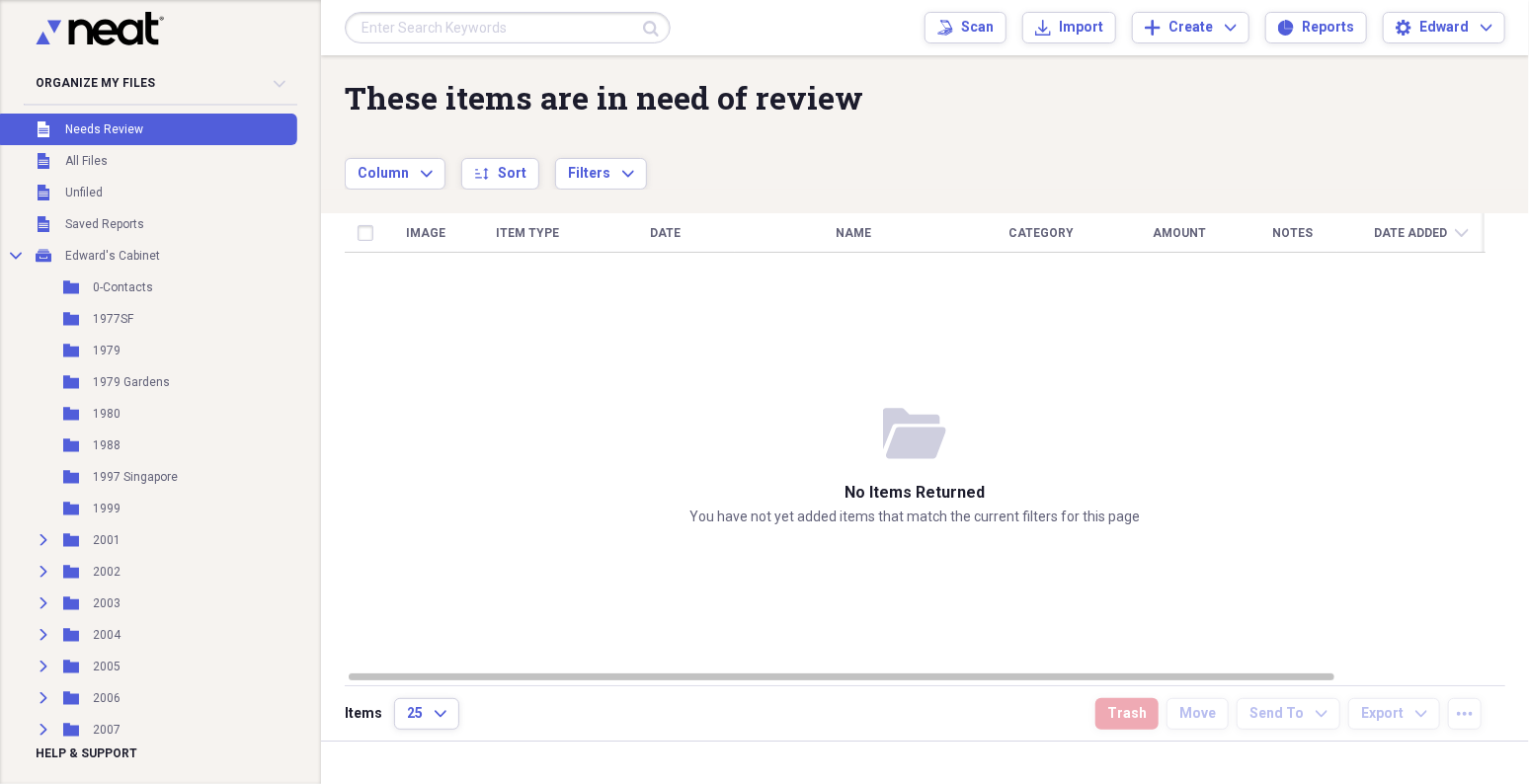 click at bounding box center (508, 28) 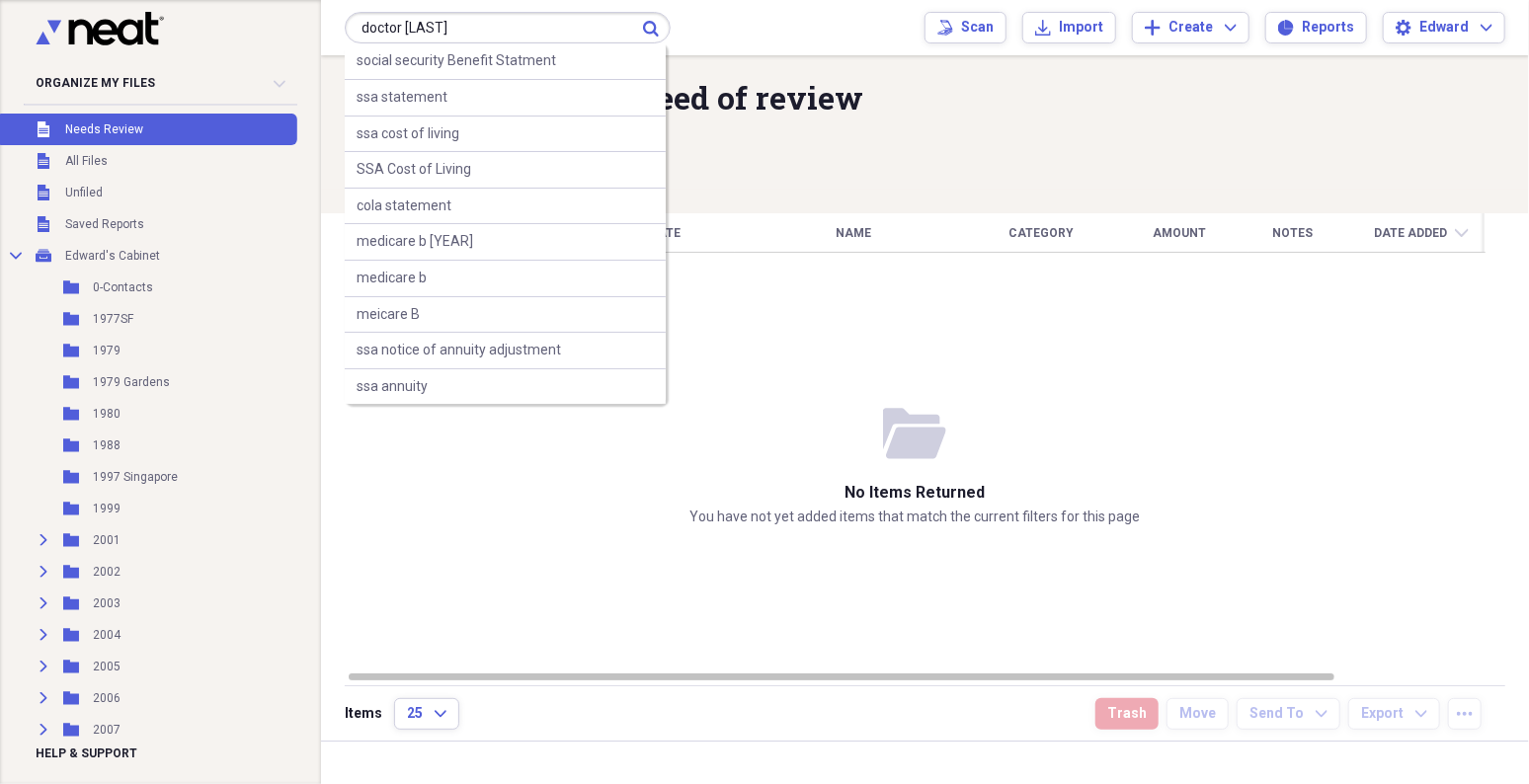 type on "doctor [LAST]" 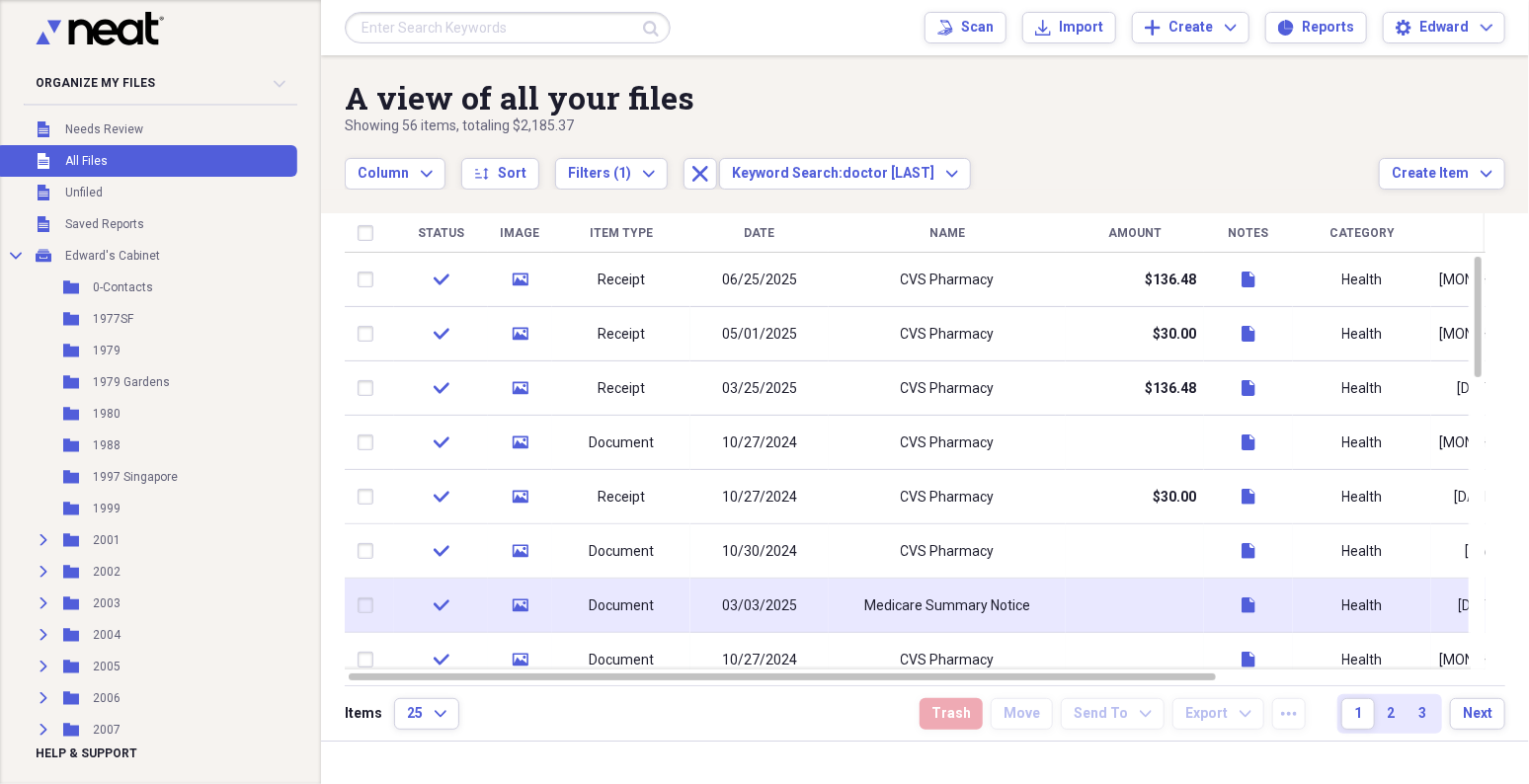 click on "Document" at bounding box center [621, 606] 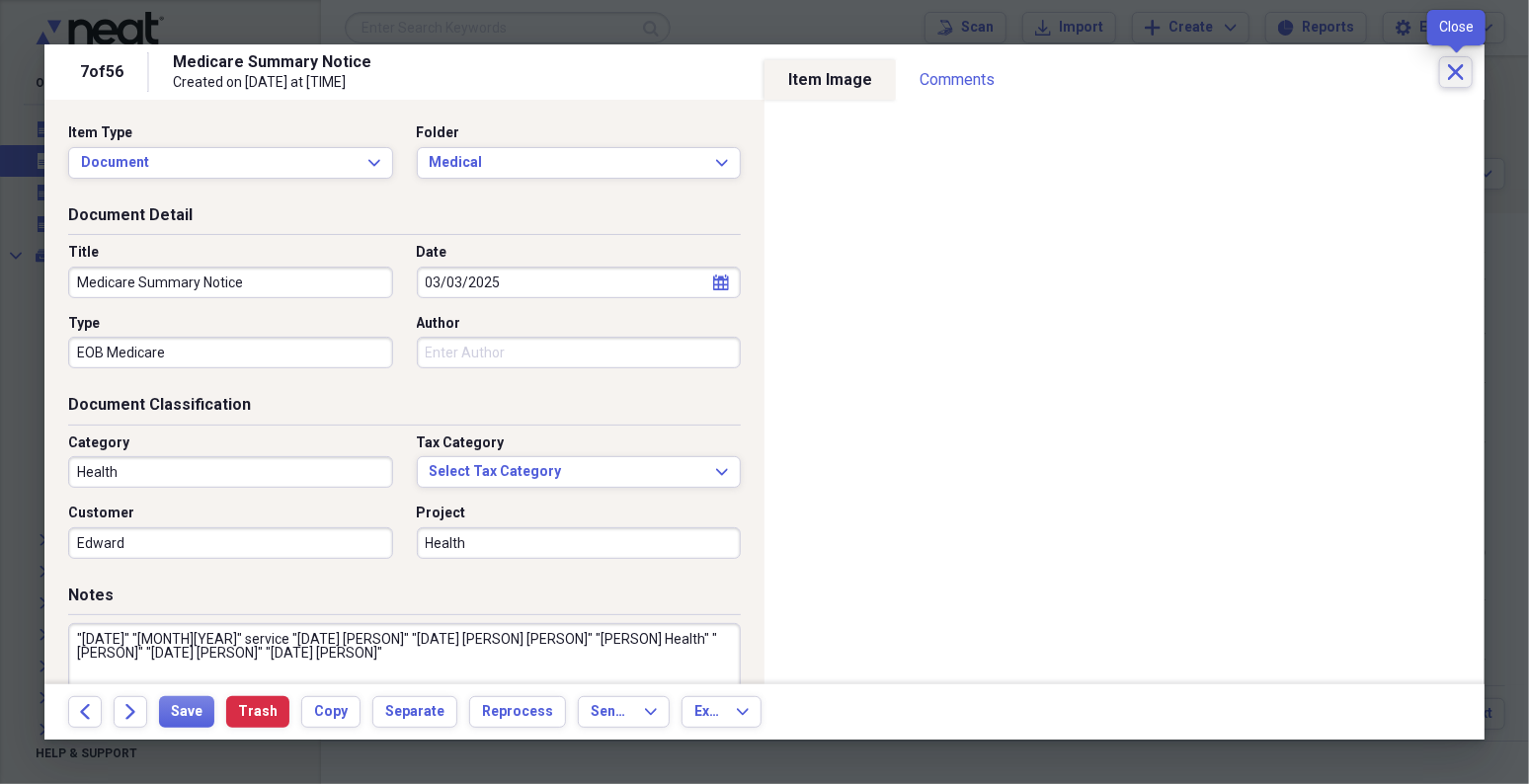 click on "Close" 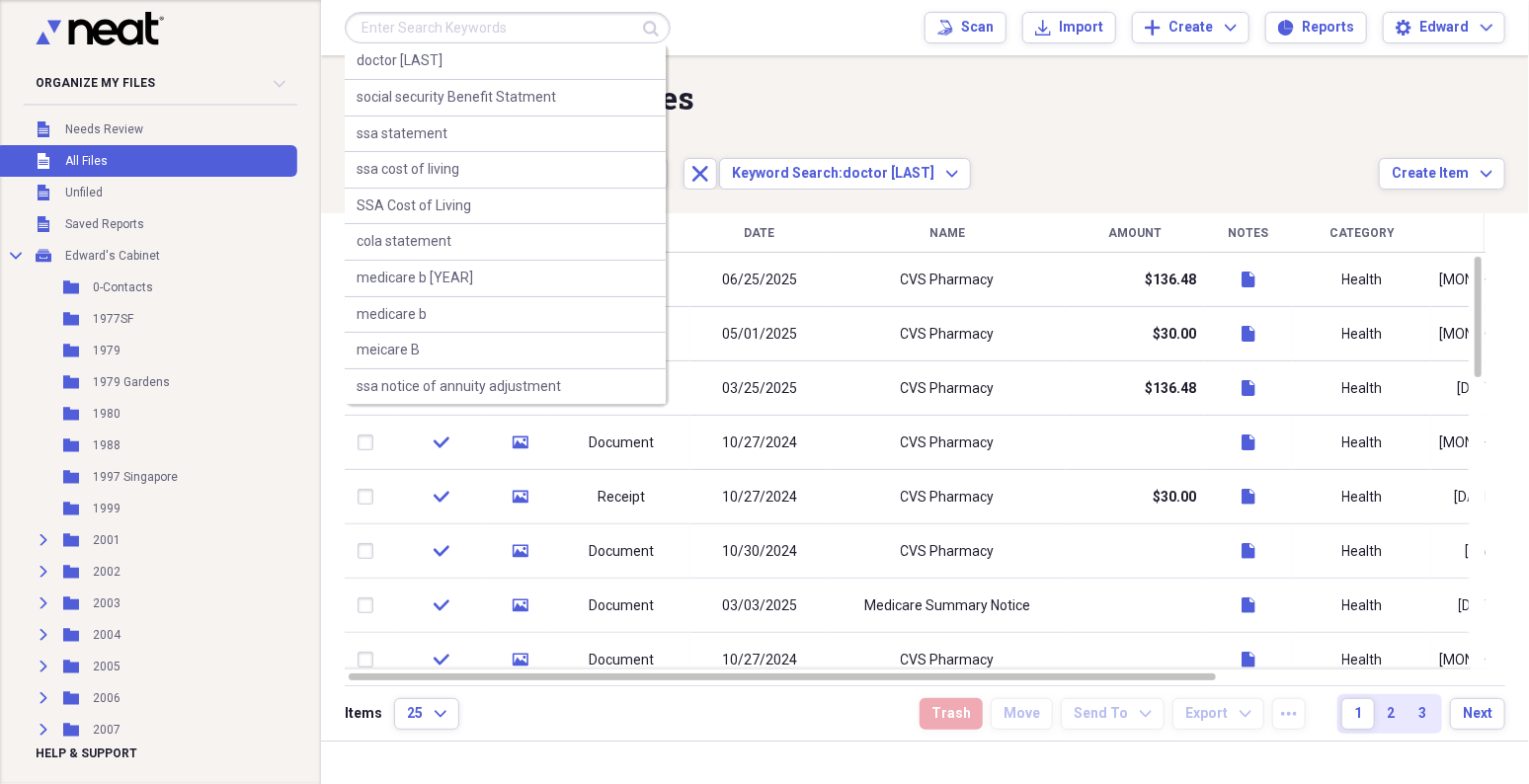 click at bounding box center [508, 28] 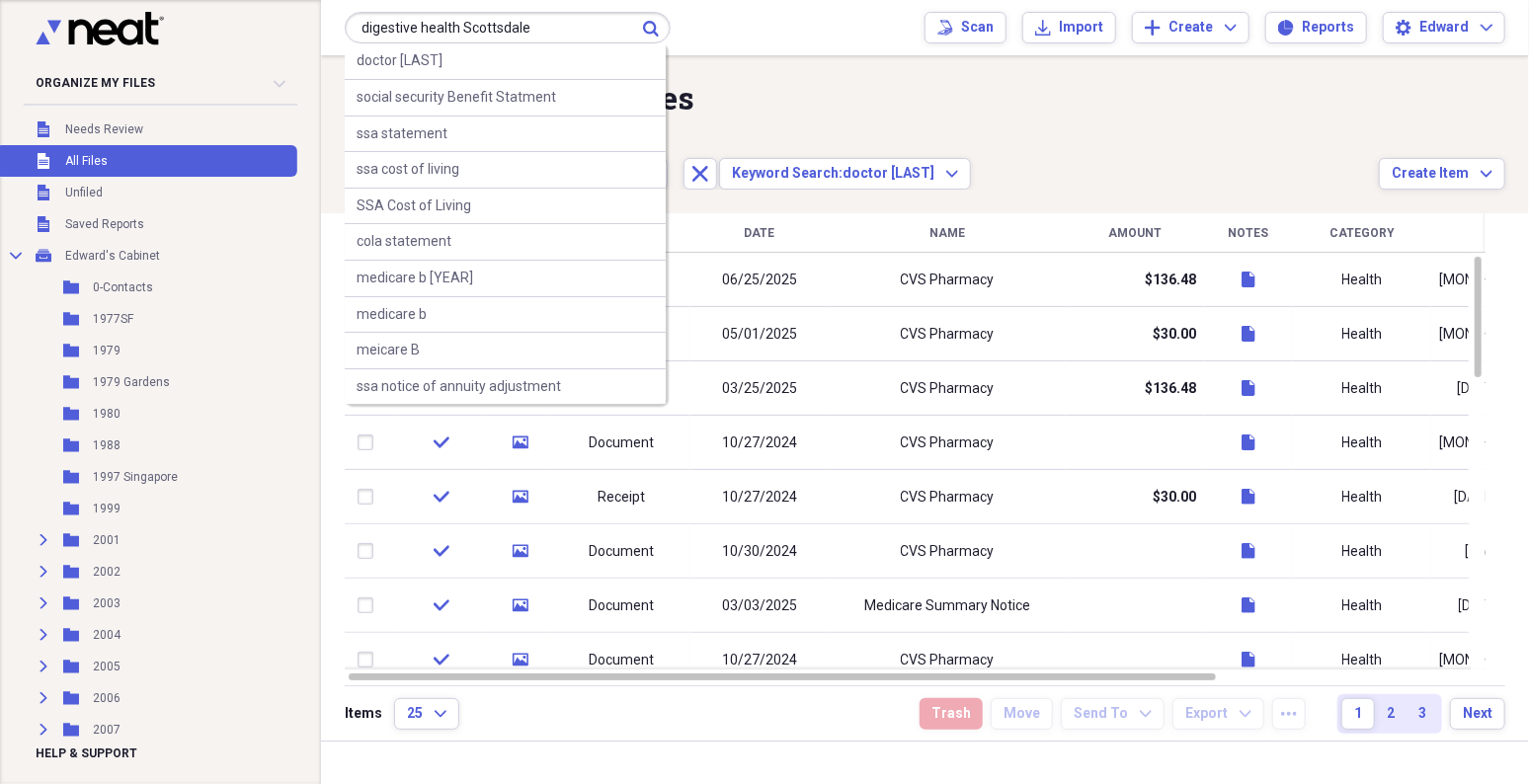 type on "digestive health Scottsdale" 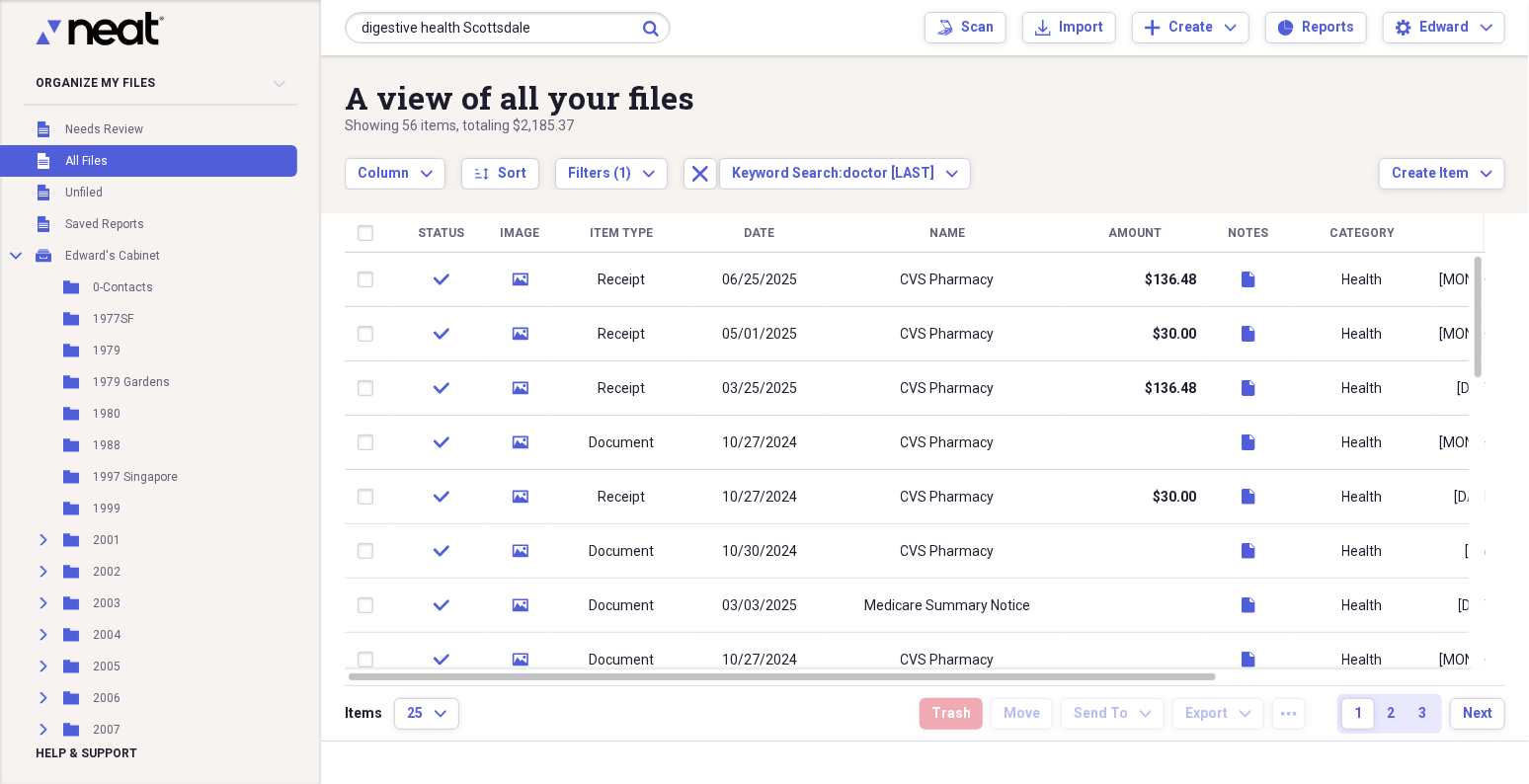 click on "Submit" 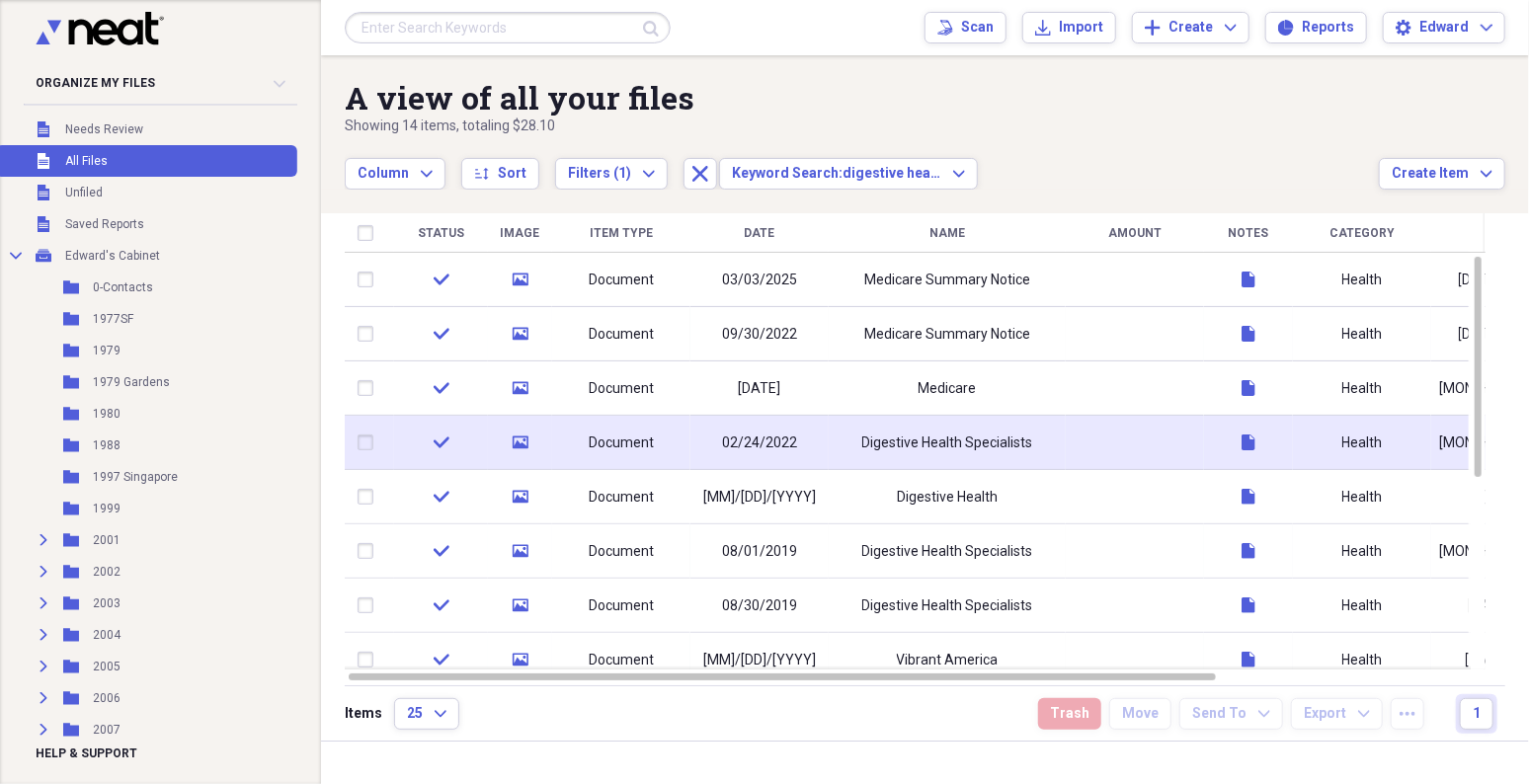click on "02/24/2022" at bounding box center (760, 442) 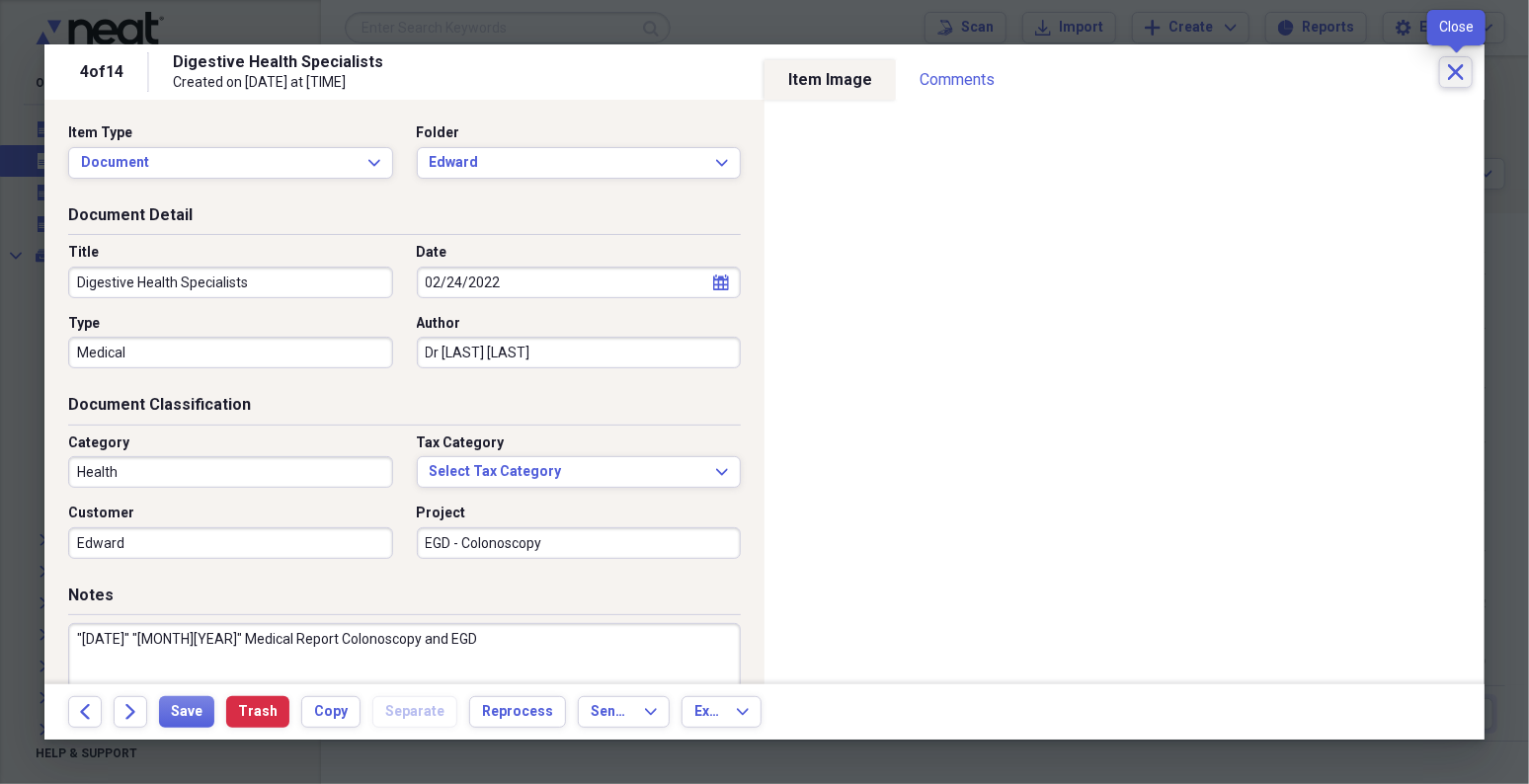 click 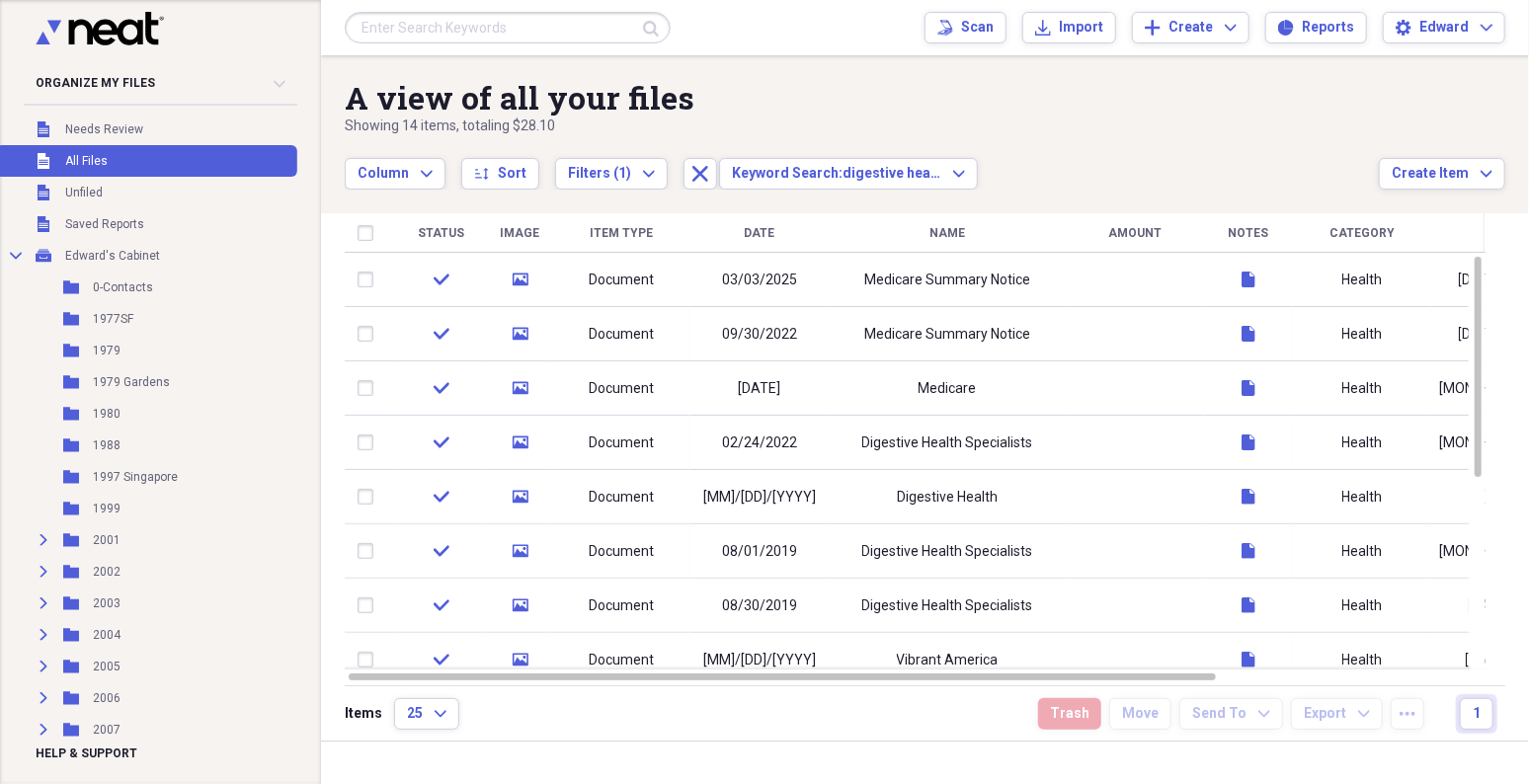click at bounding box center [508, 28] 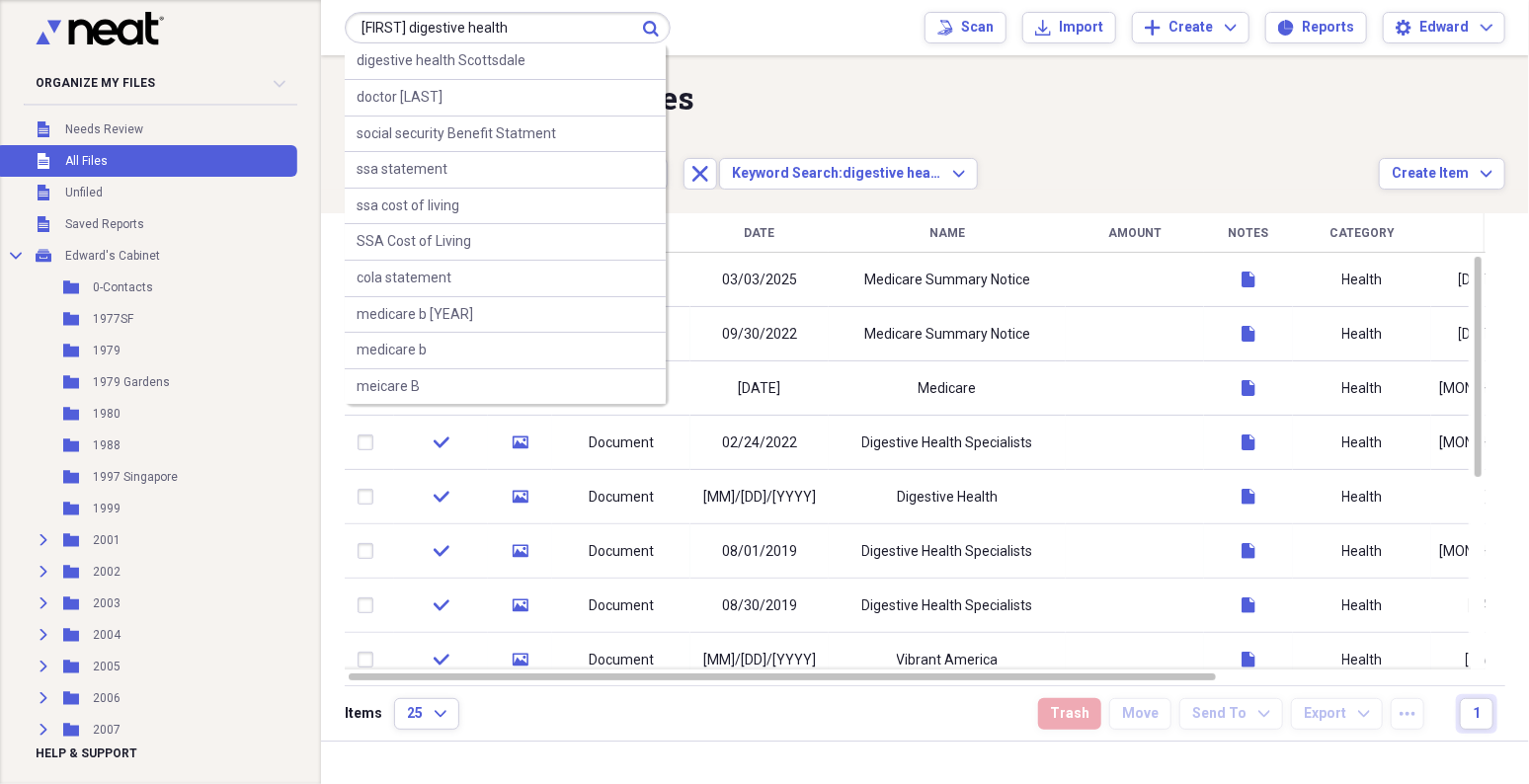 type on "[FIRST] digestive health" 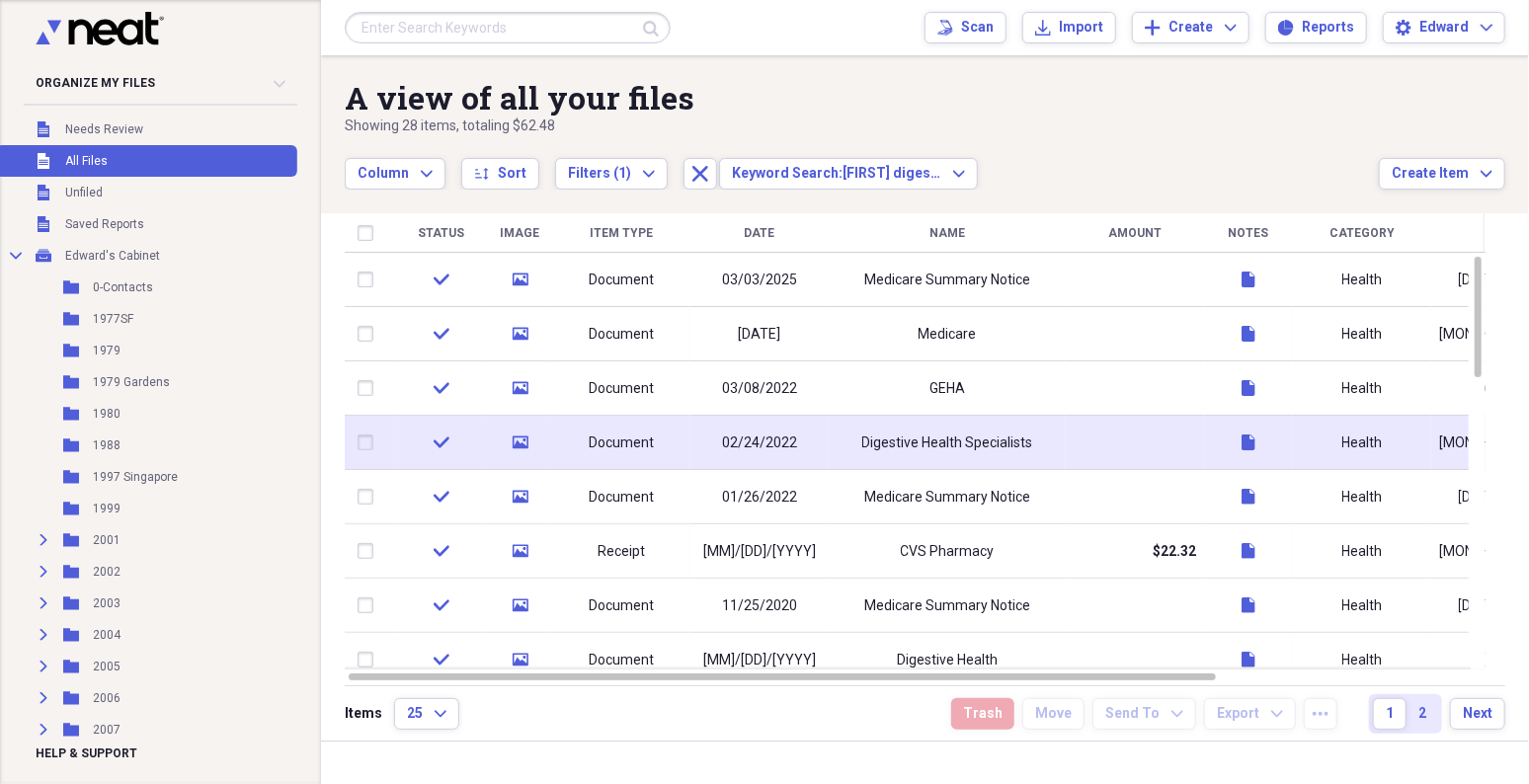 click on "Document" at bounding box center [621, 442] 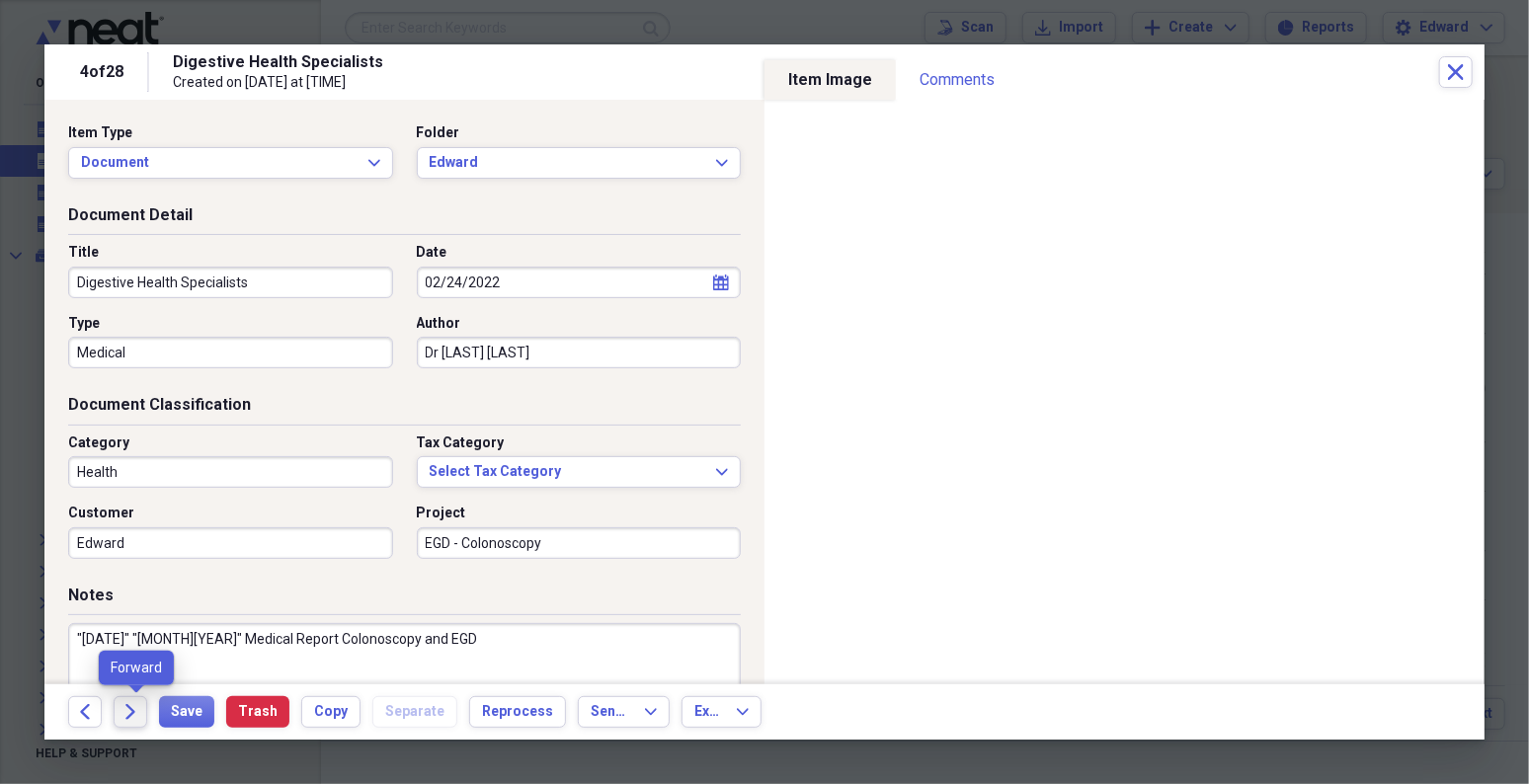 click on "Forward" 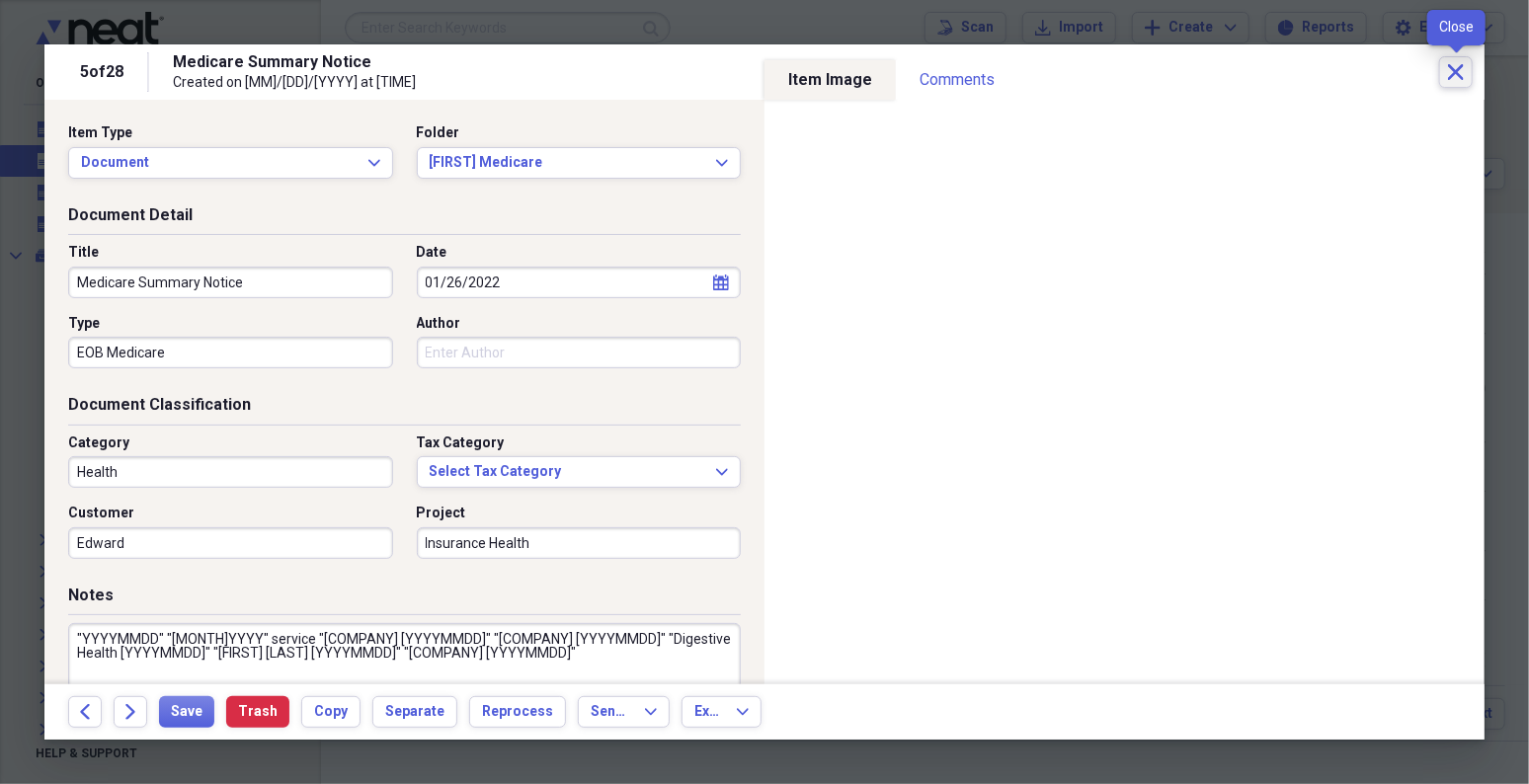 click 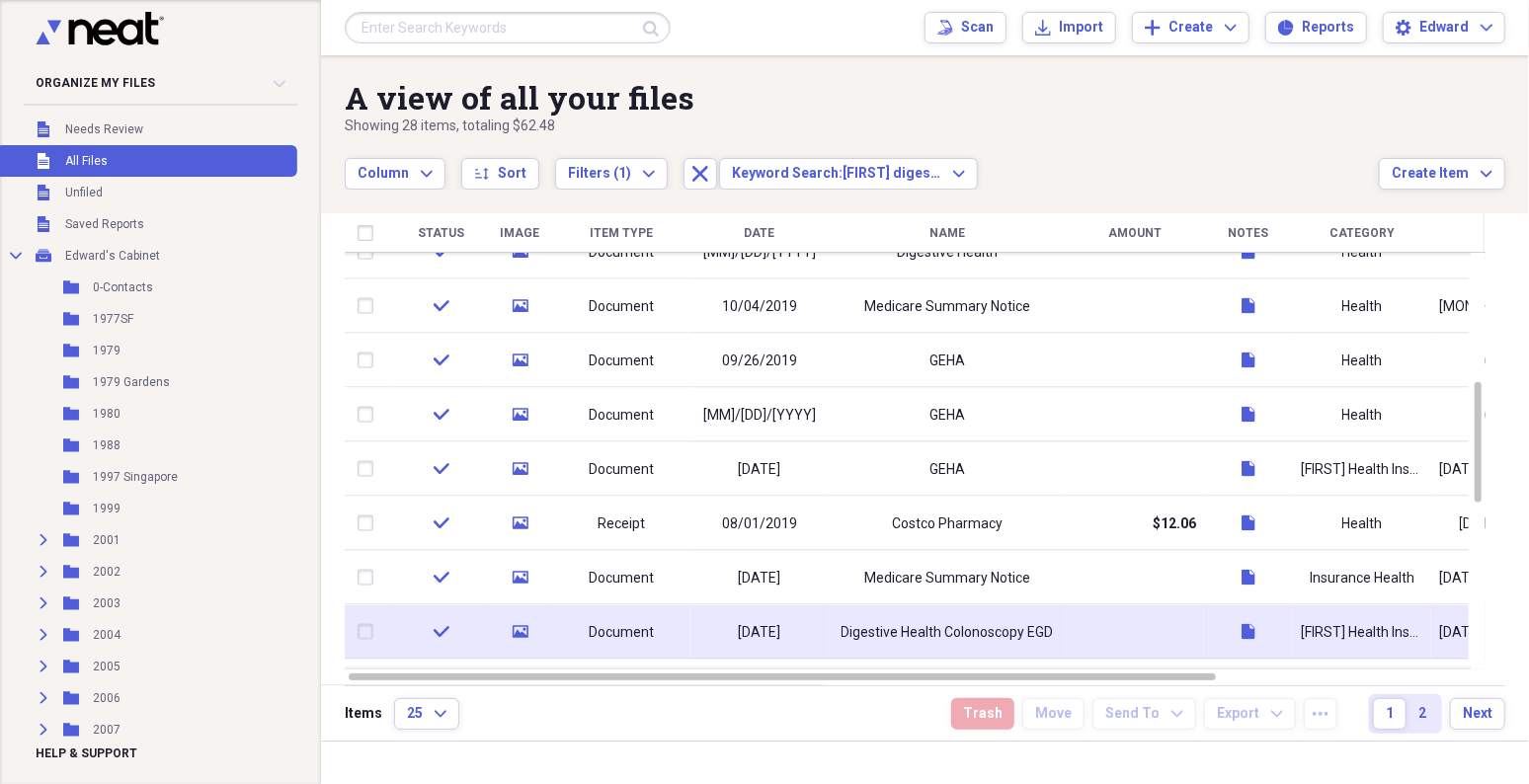 click on "Digestive Health Colonoscopy EGD" at bounding box center (947, 632) 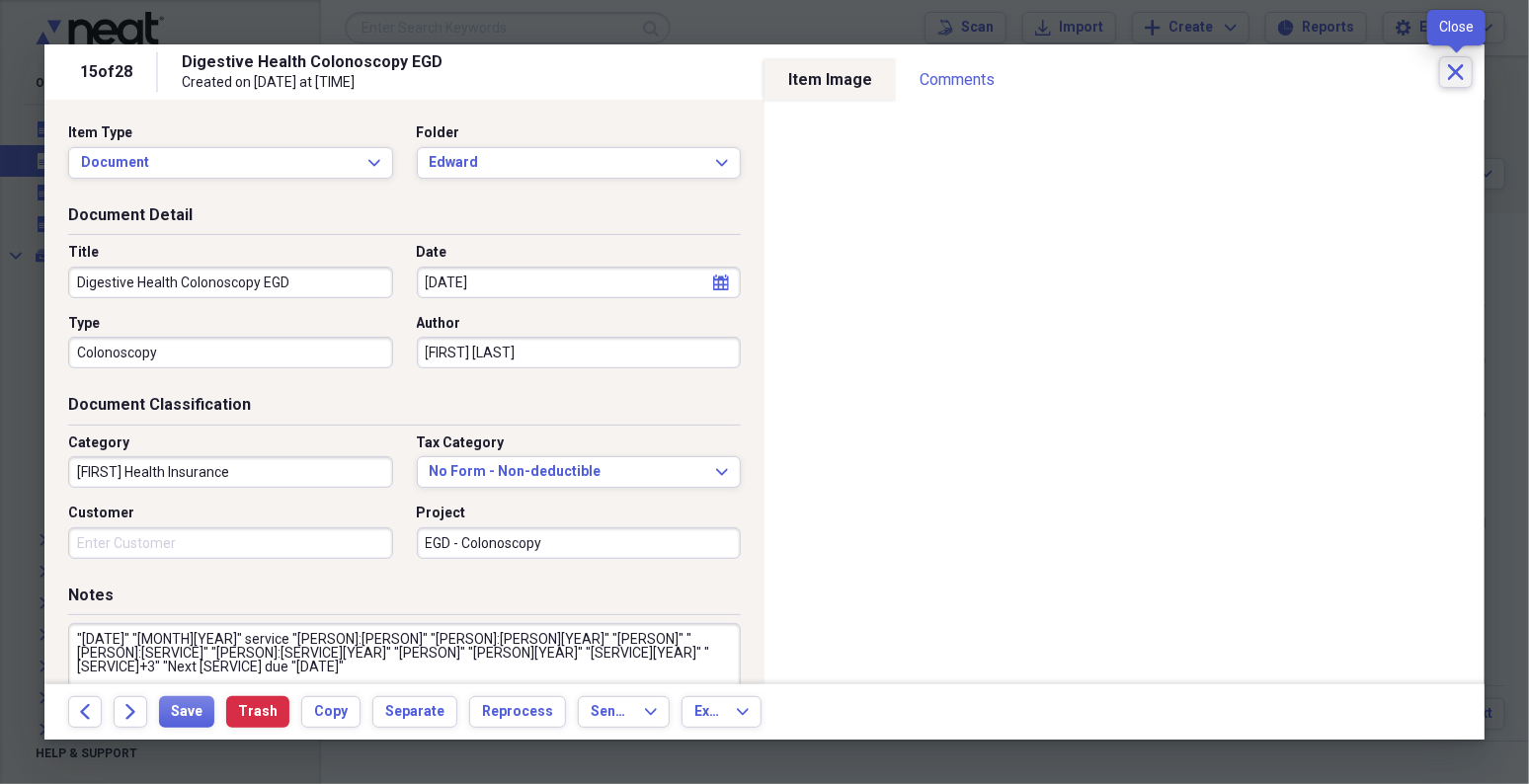 click 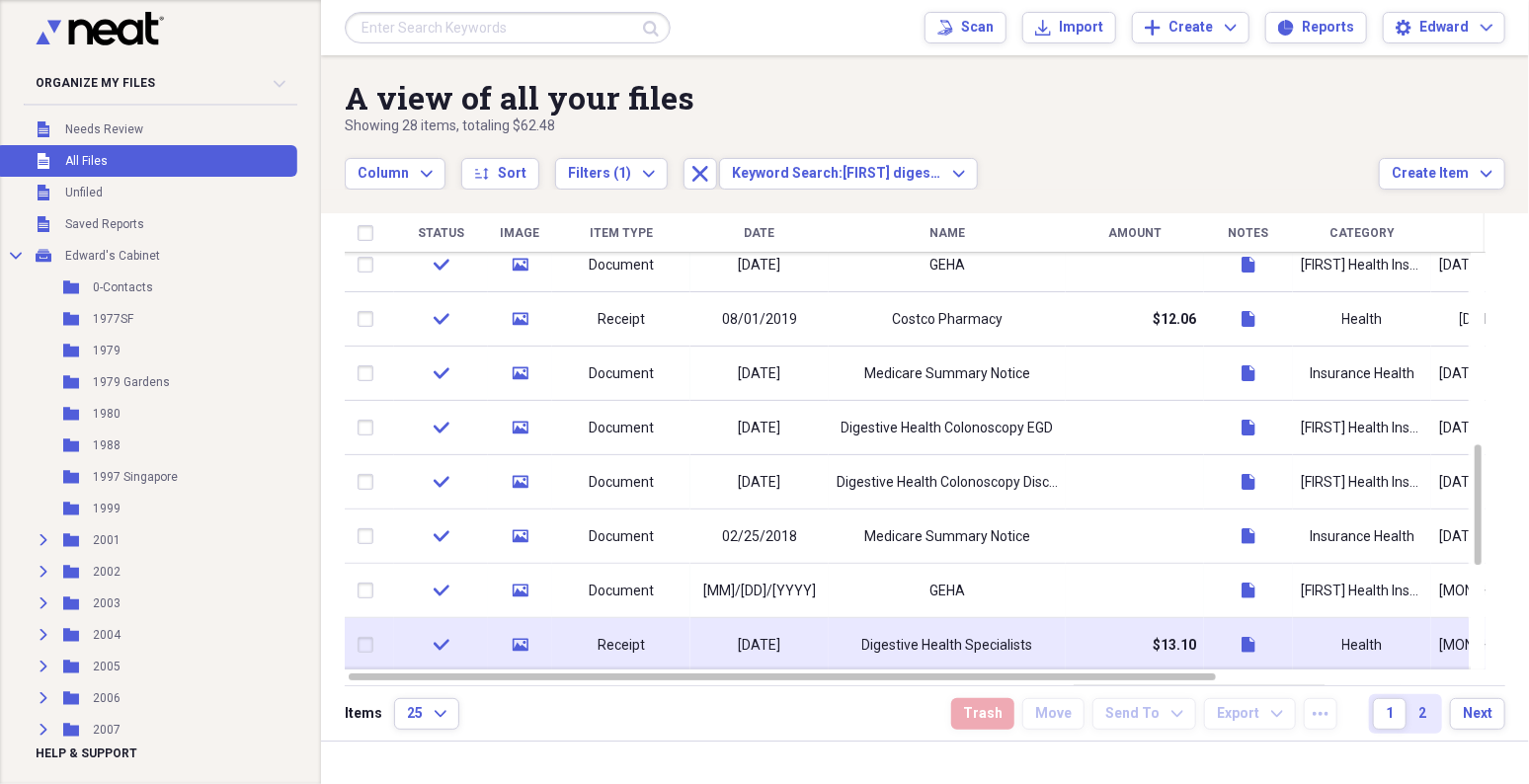 click on "[DATE]" at bounding box center (760, 646) 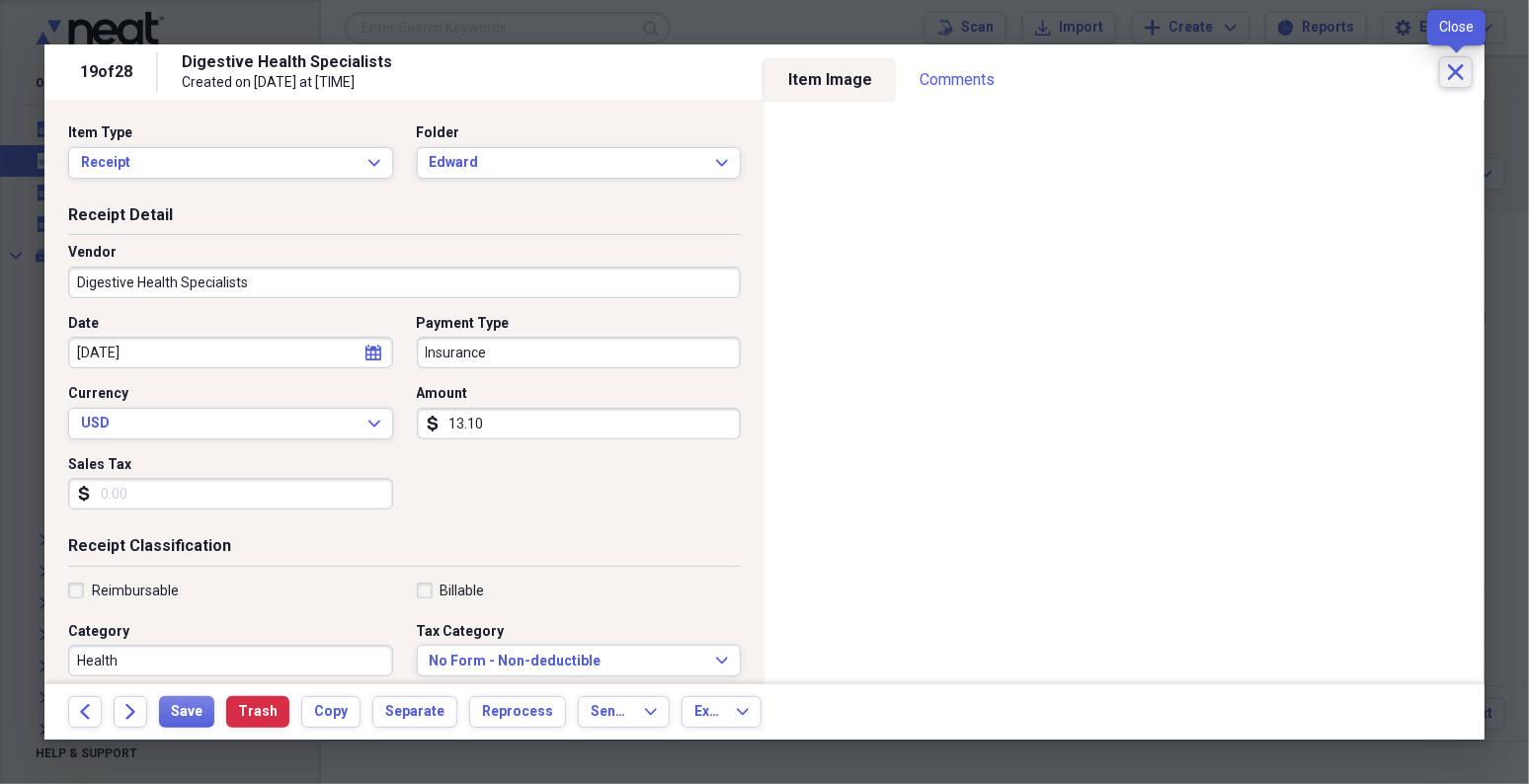 click on "Close" 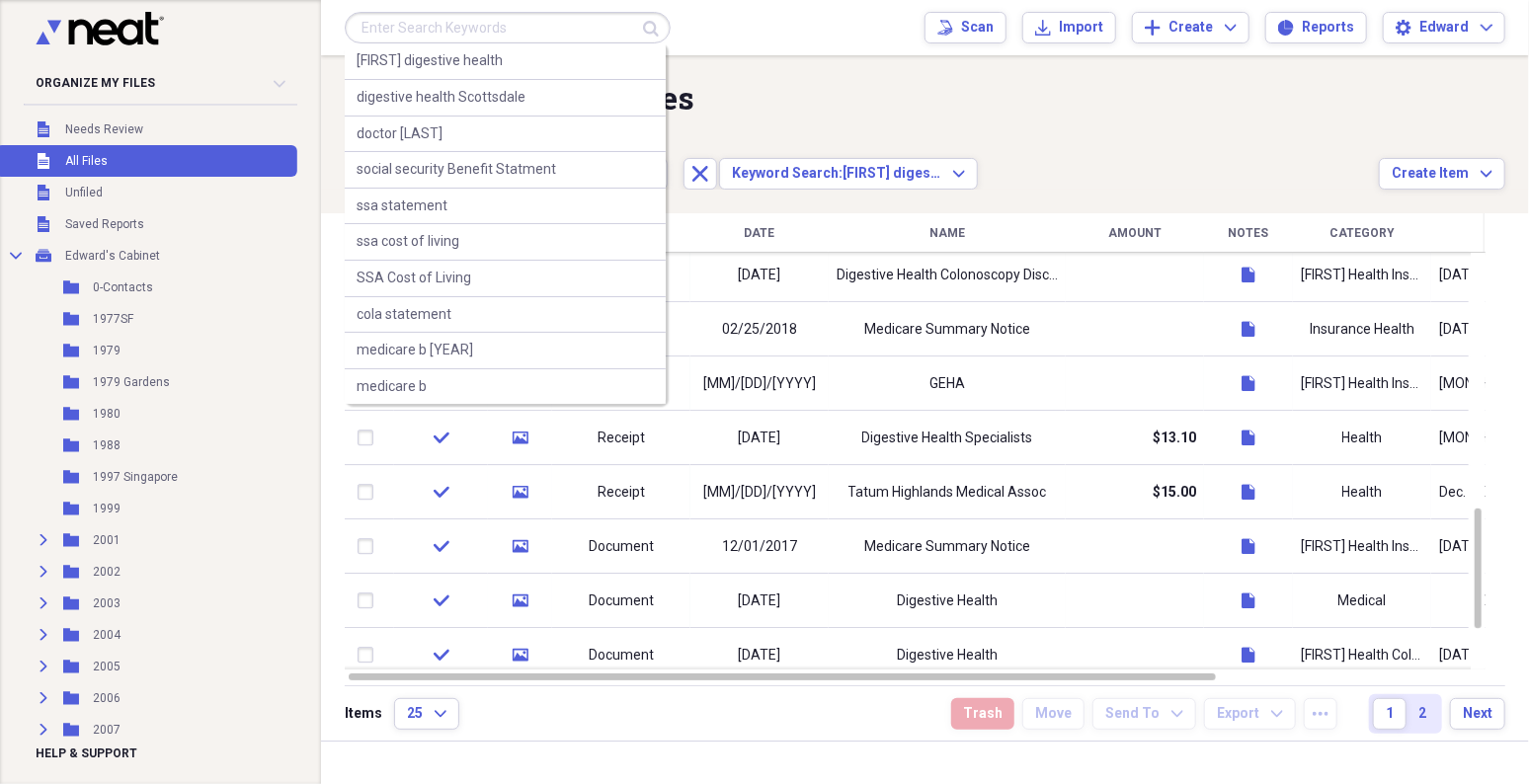 click at bounding box center [508, 28] 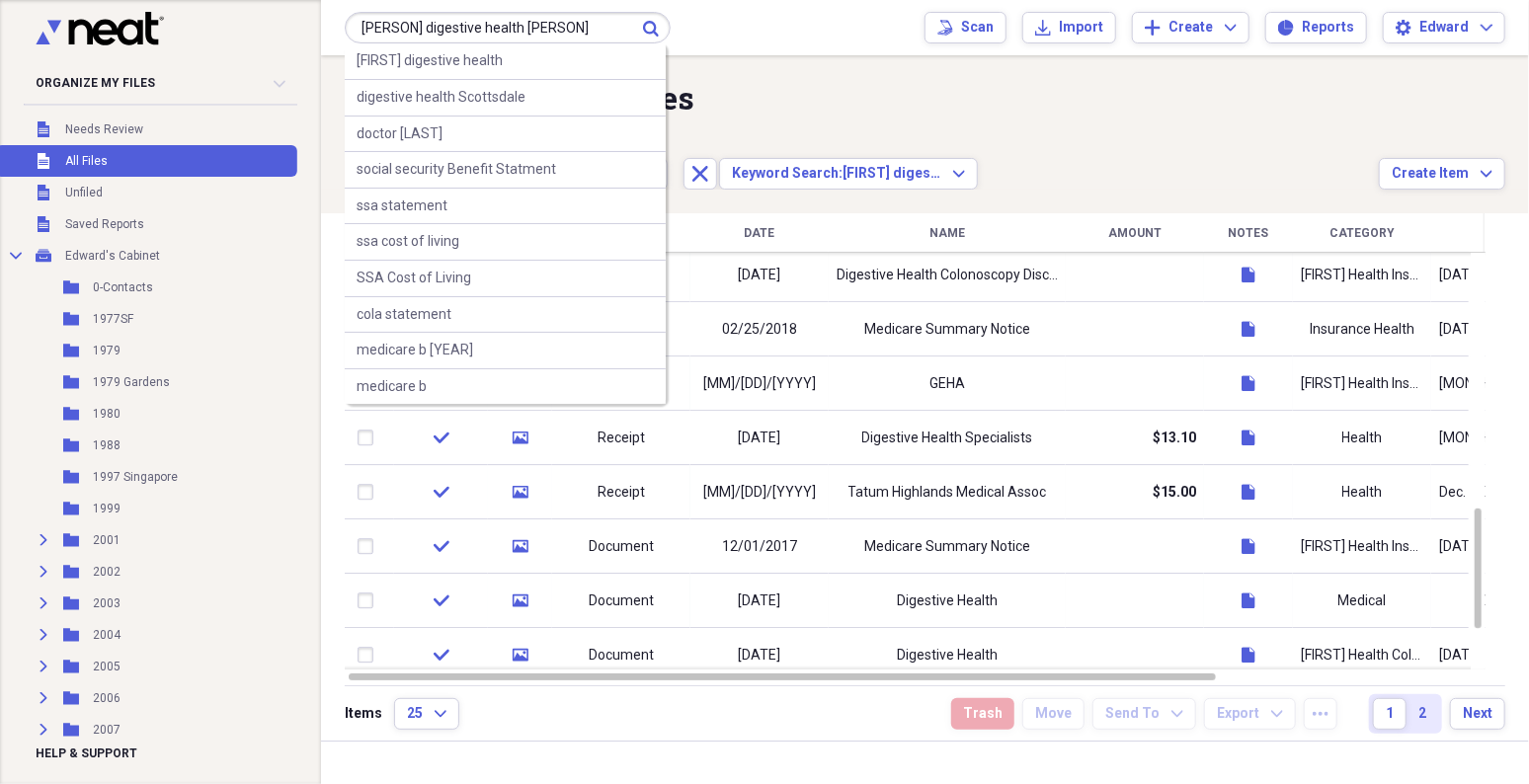 type on "[PERSON] digestive health [PERSON]" 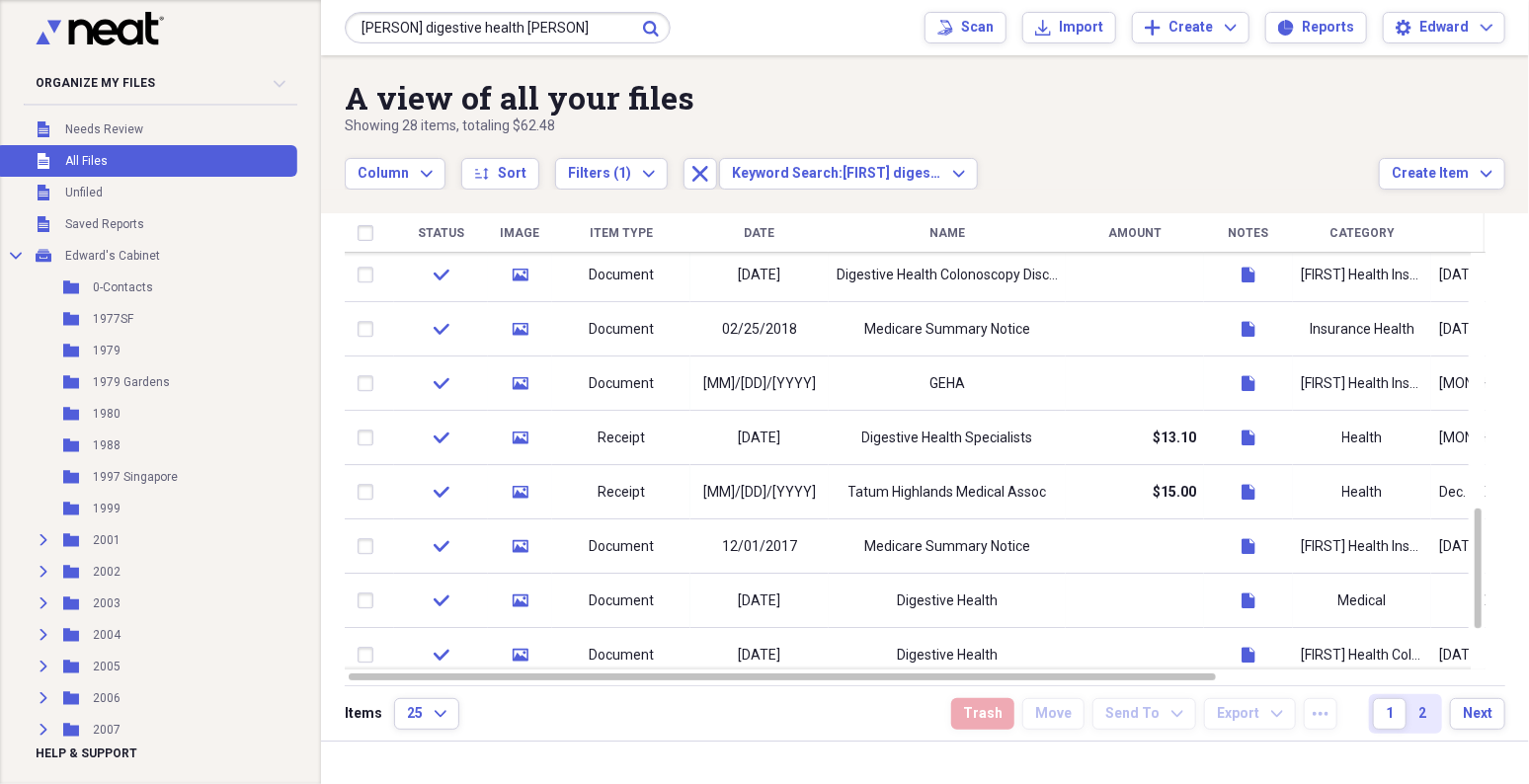 click on "[PERSON] digestive health [PERSON] Submit [FIRST] digestive health digestive health [PERSON] doctor [PERSON] social security Benefit Statment ssa statement ssa cost of living SSA Cost of Living cola statement medicare b Scan Scan Import Import Add Create Expand Reports Reports Settings [FIRST] Expand" at bounding box center [925, 28] 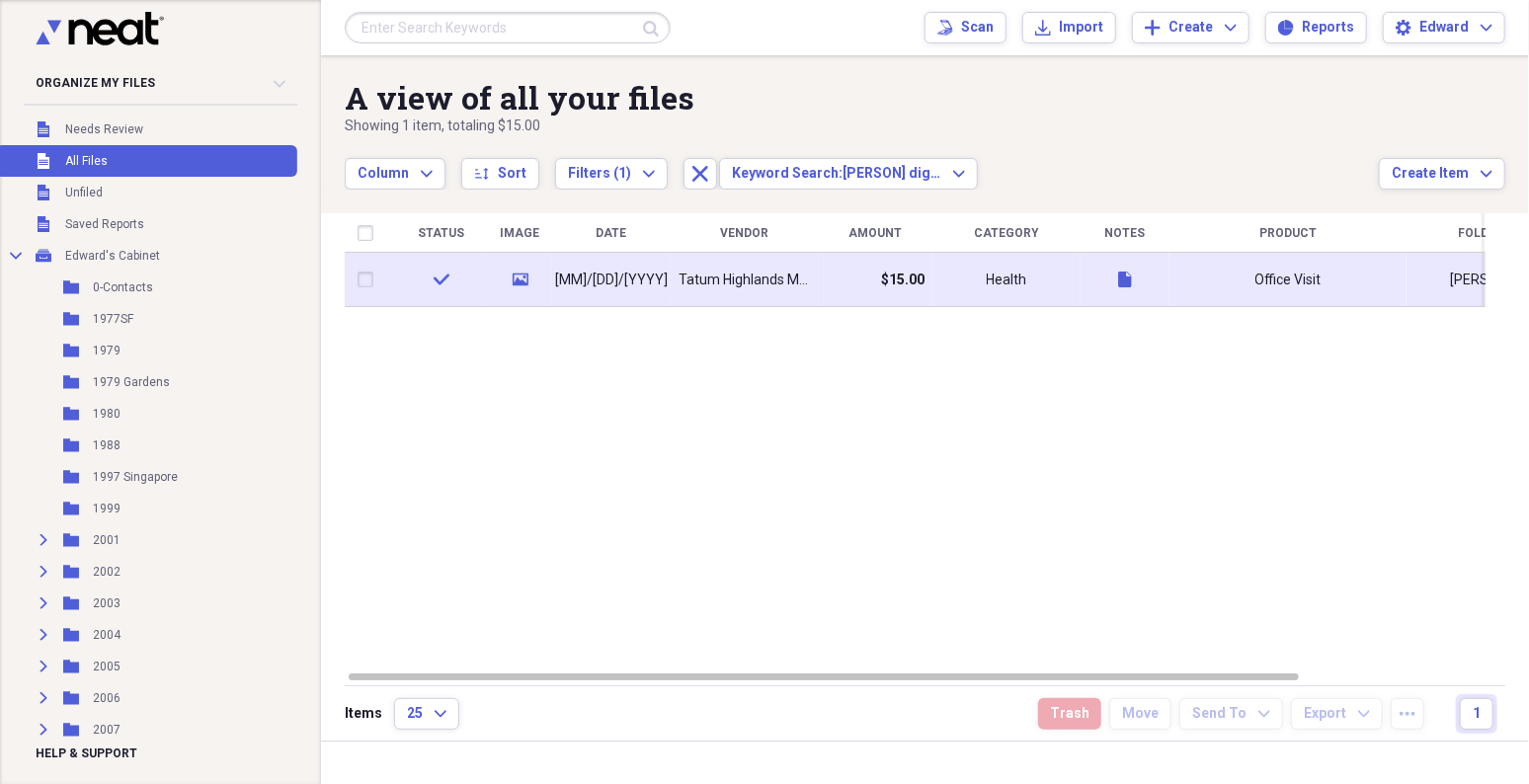 click on "Tatum Highlands Medical Assoc" at bounding box center [745, 280] 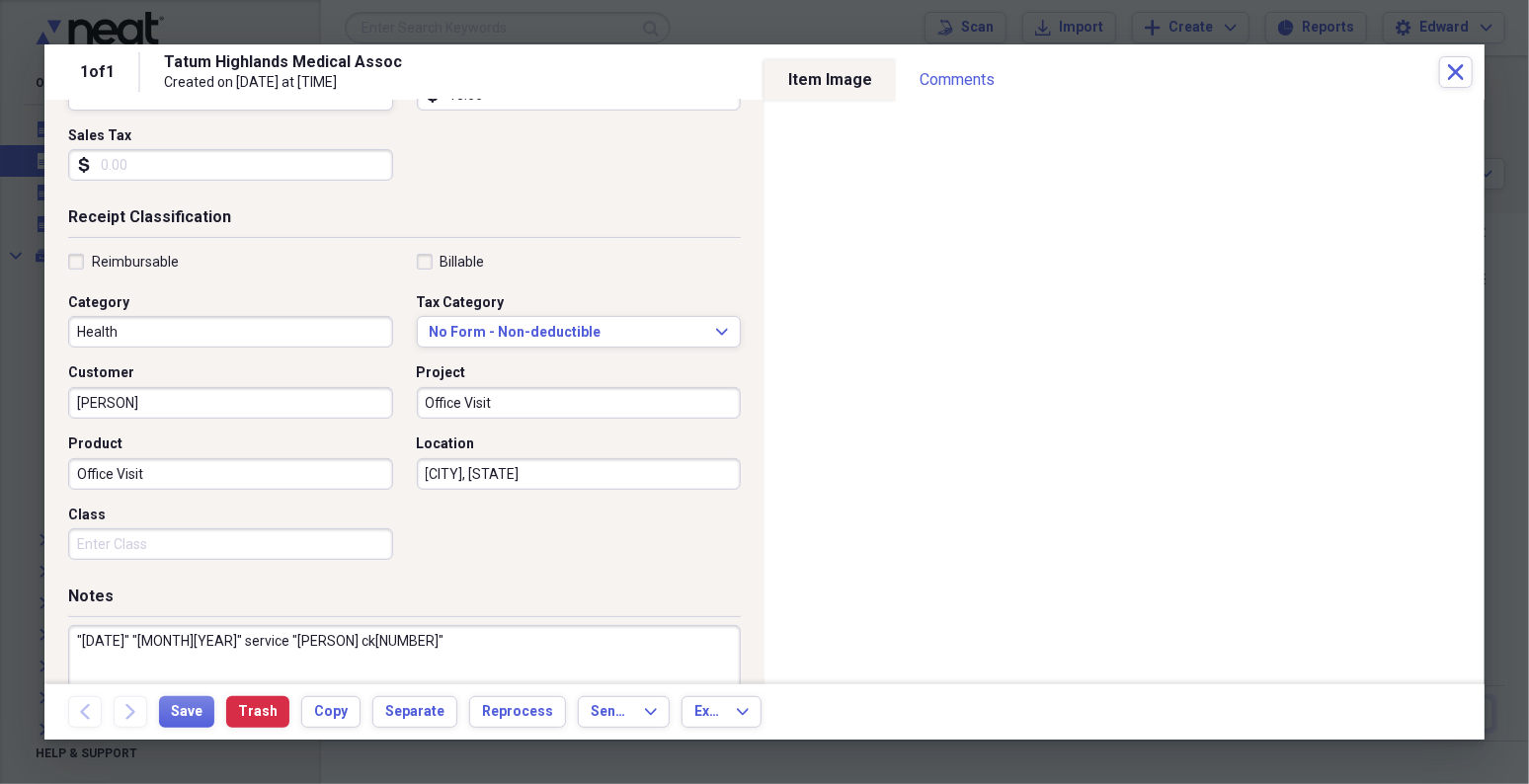scroll, scrollTop: 0, scrollLeft: 0, axis: both 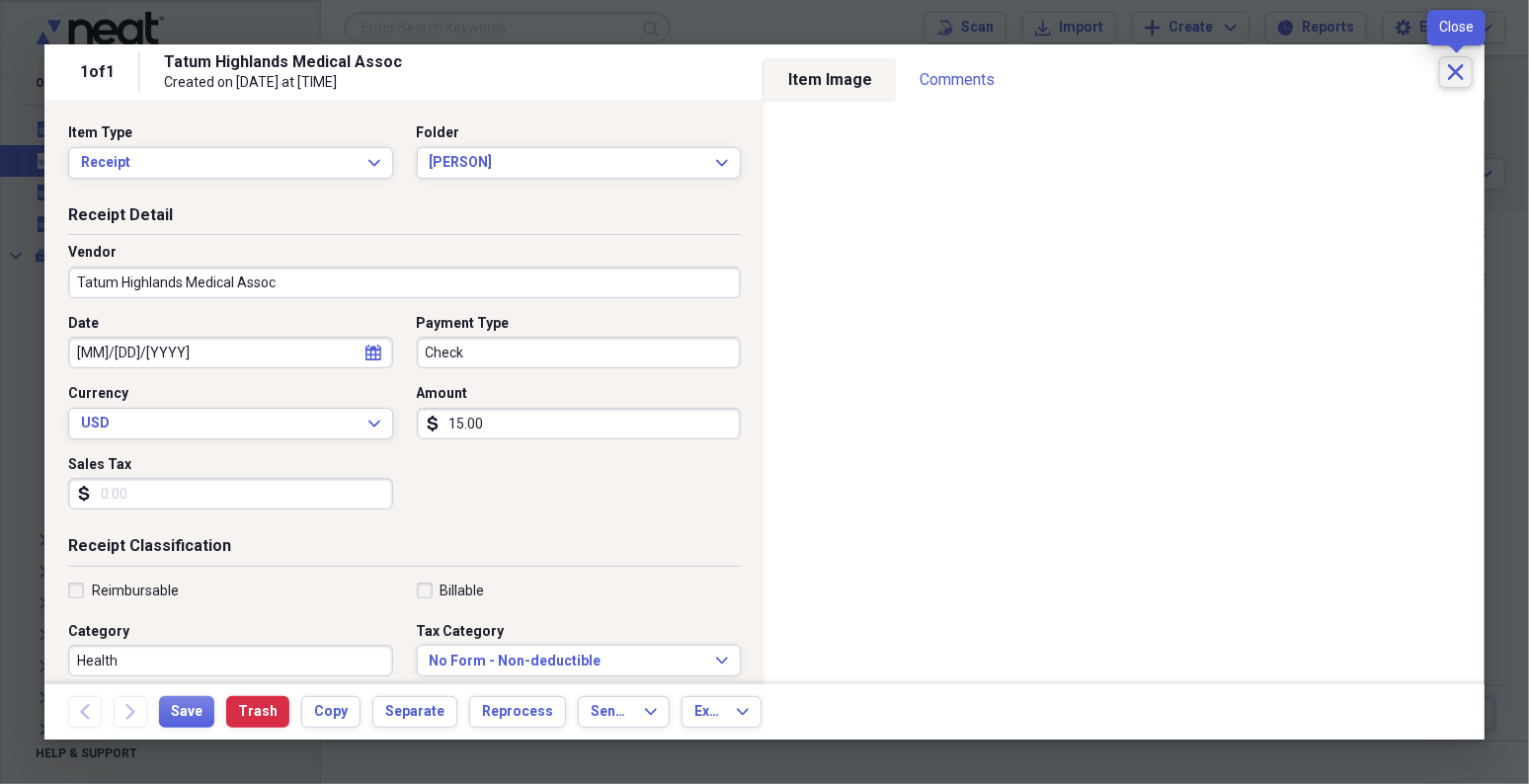 click 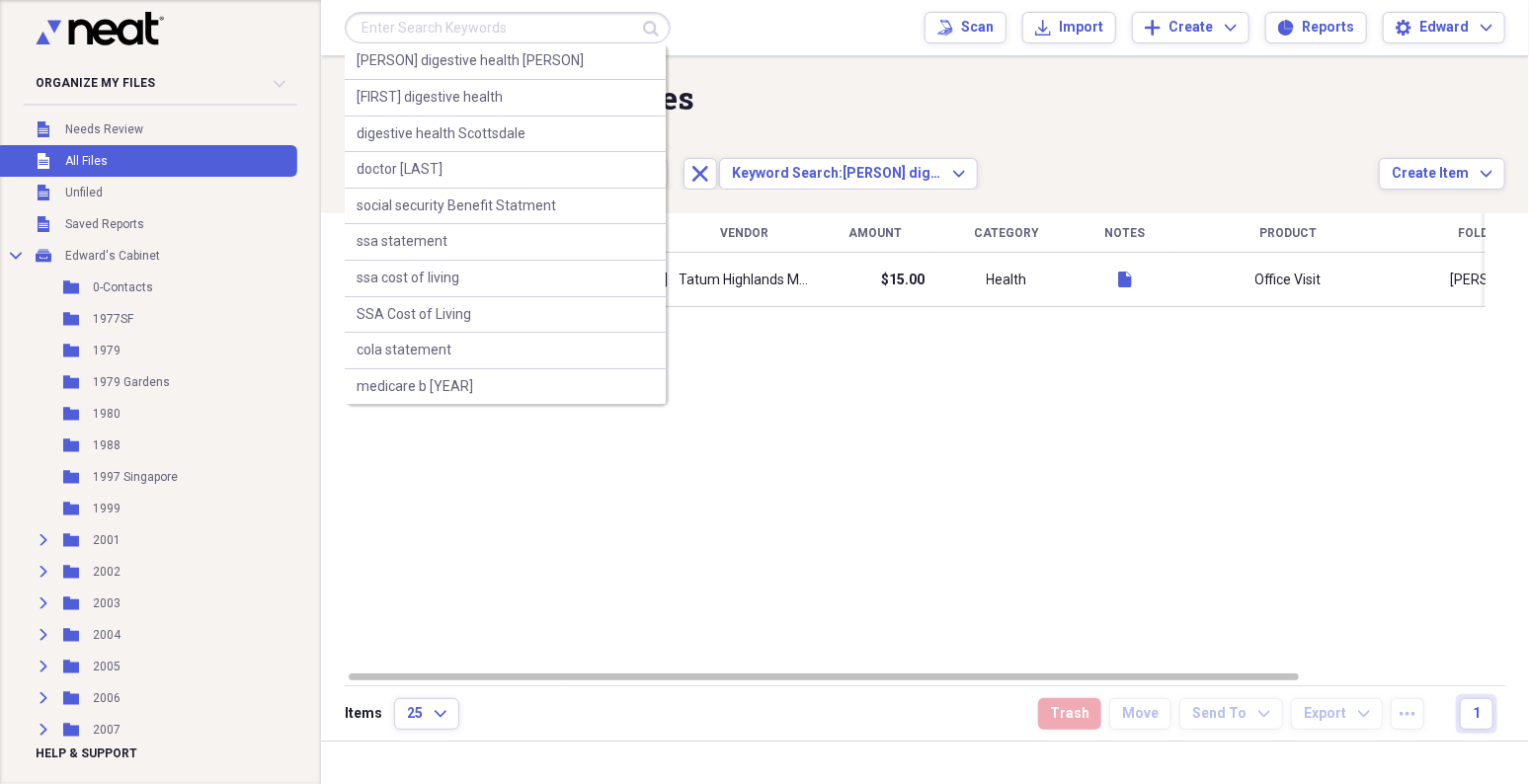 click at bounding box center [508, 28] 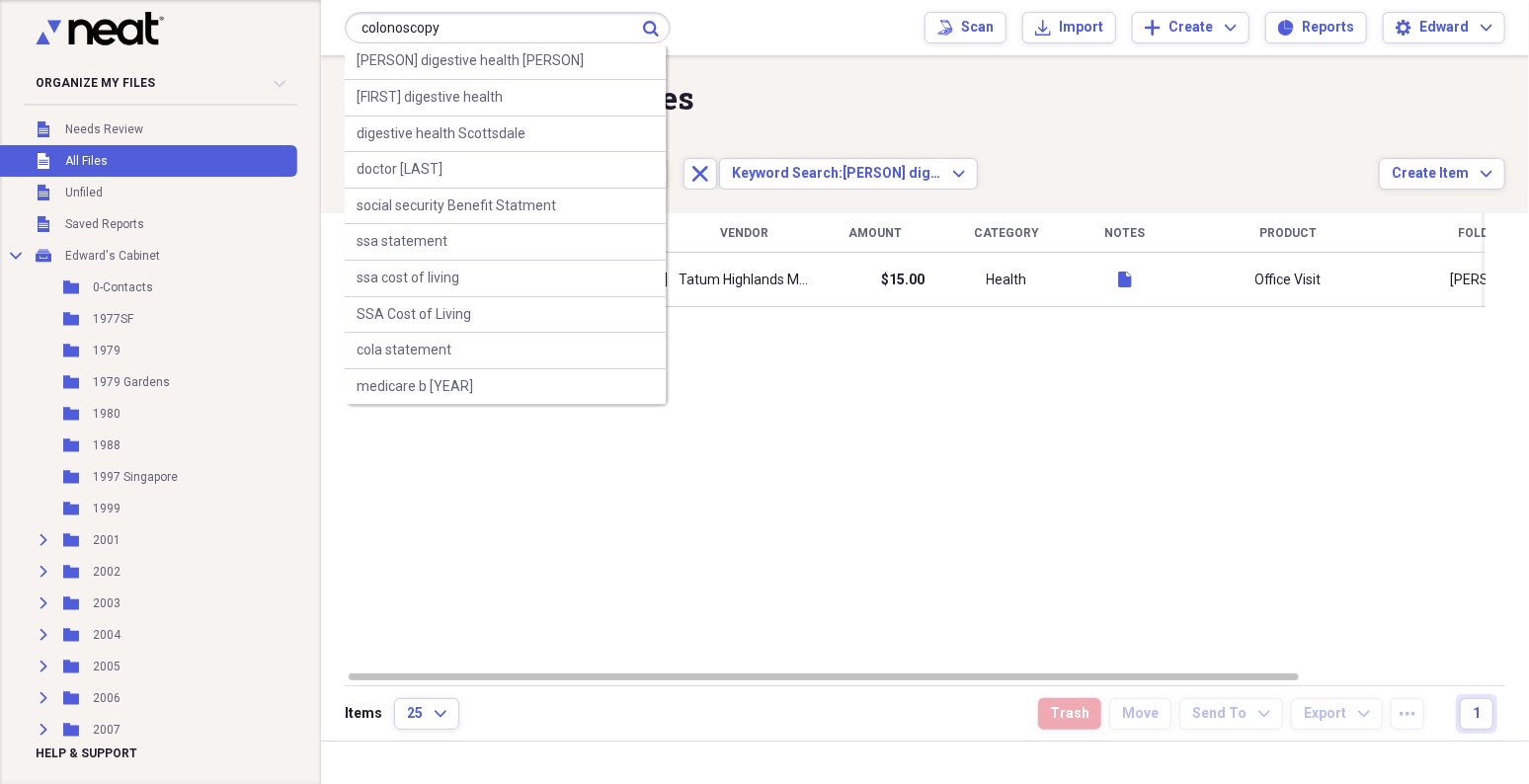type on "colonoscopy" 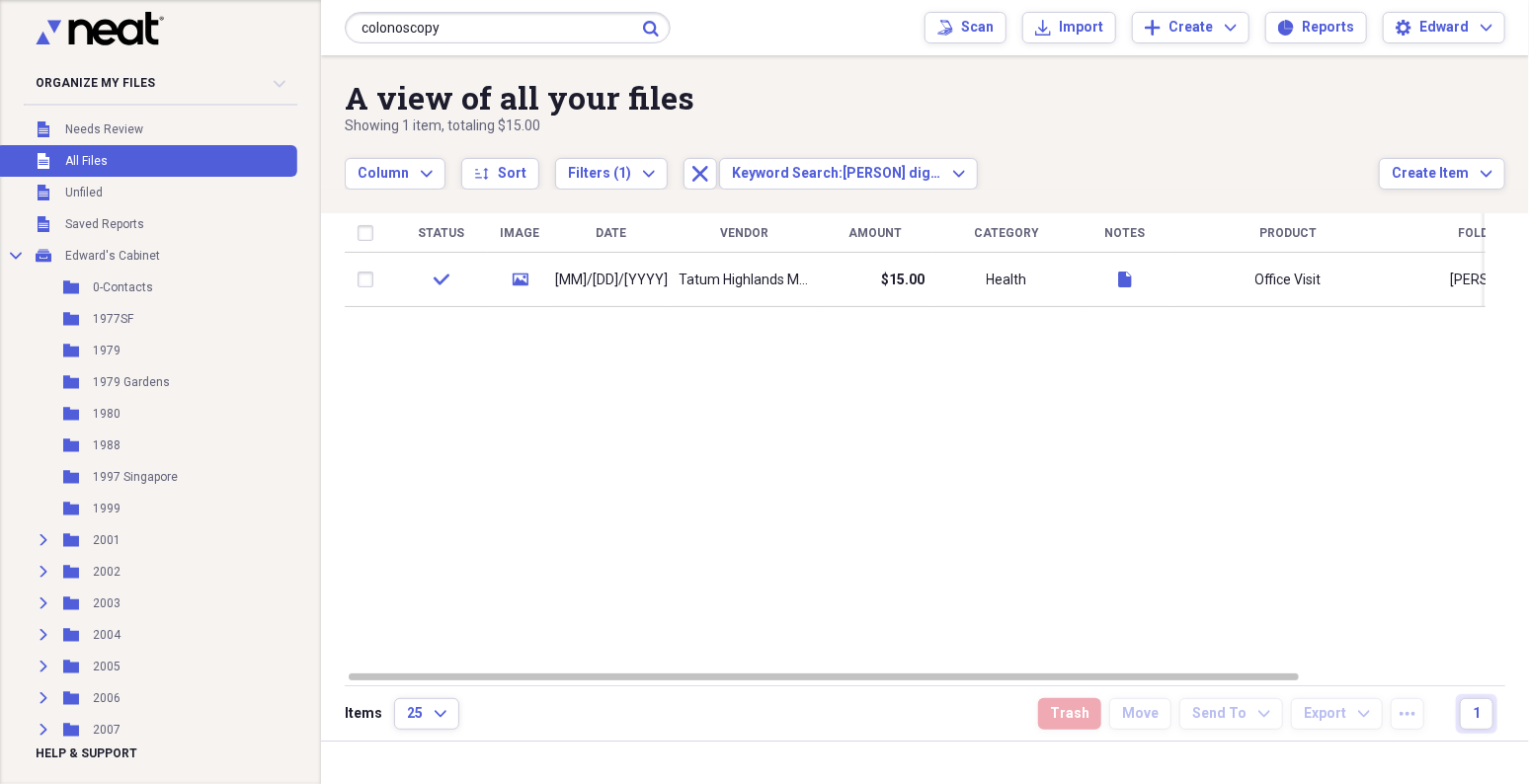 click on "Submit" 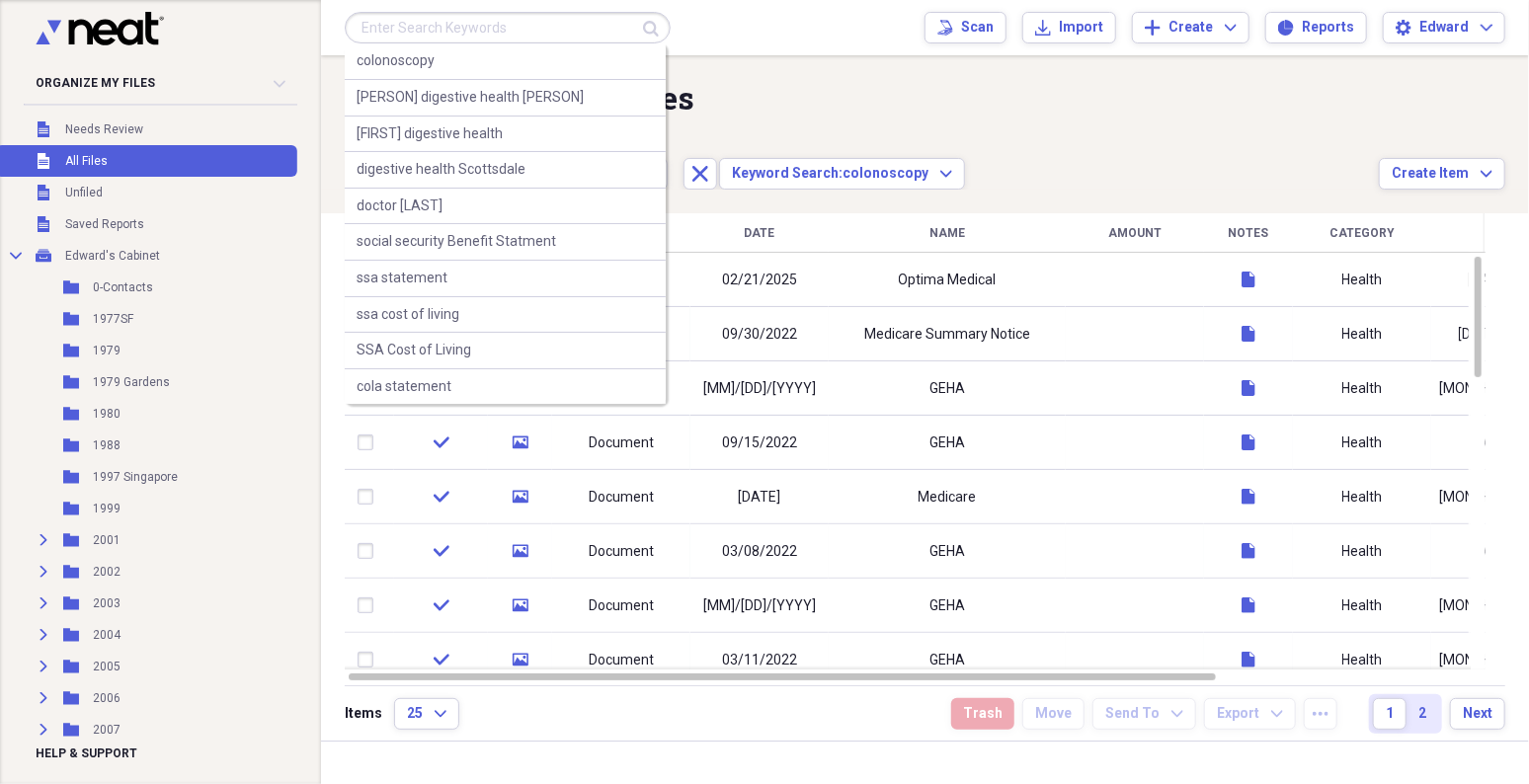 click at bounding box center [508, 28] 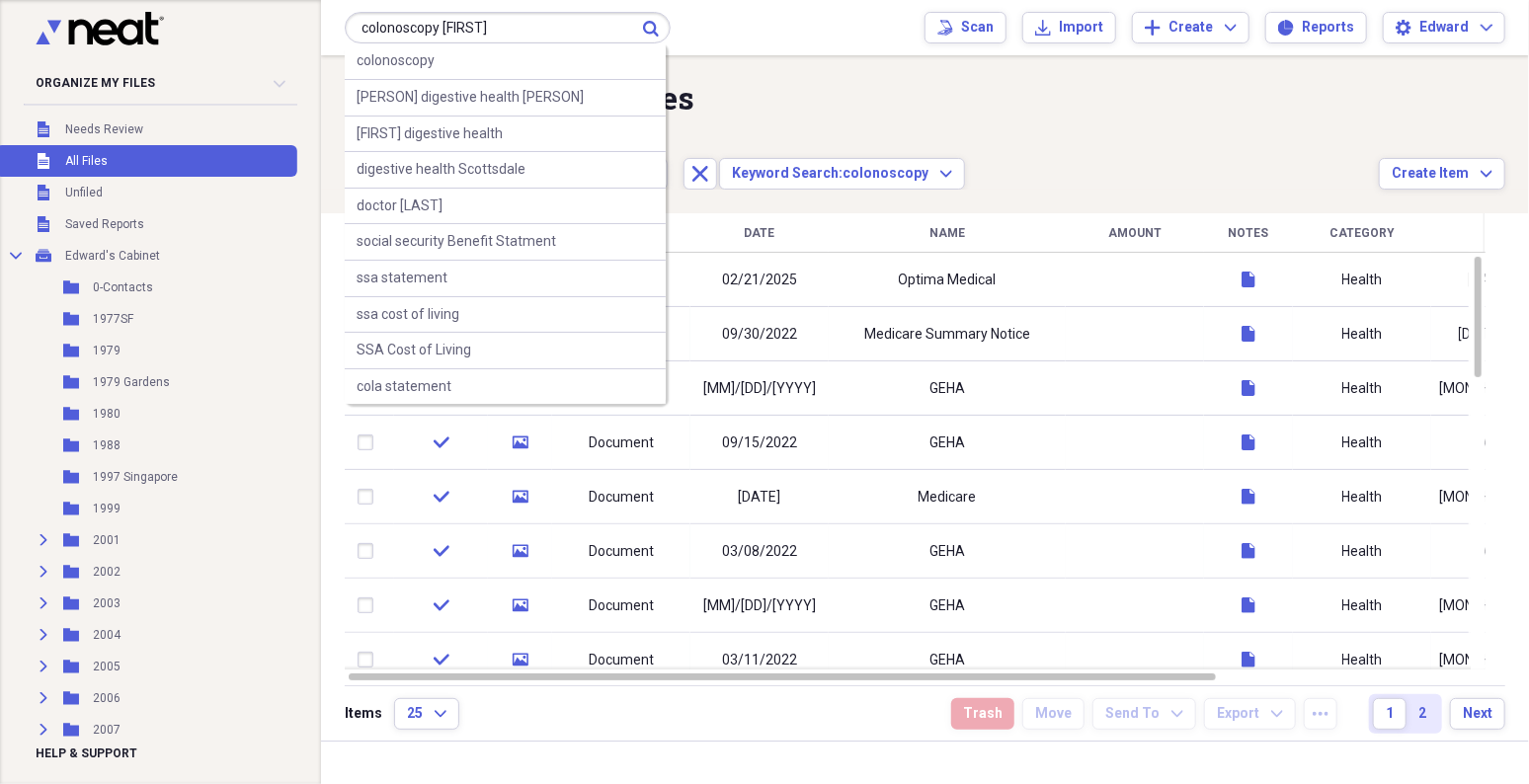 type on "colonoscopy [FIRST]" 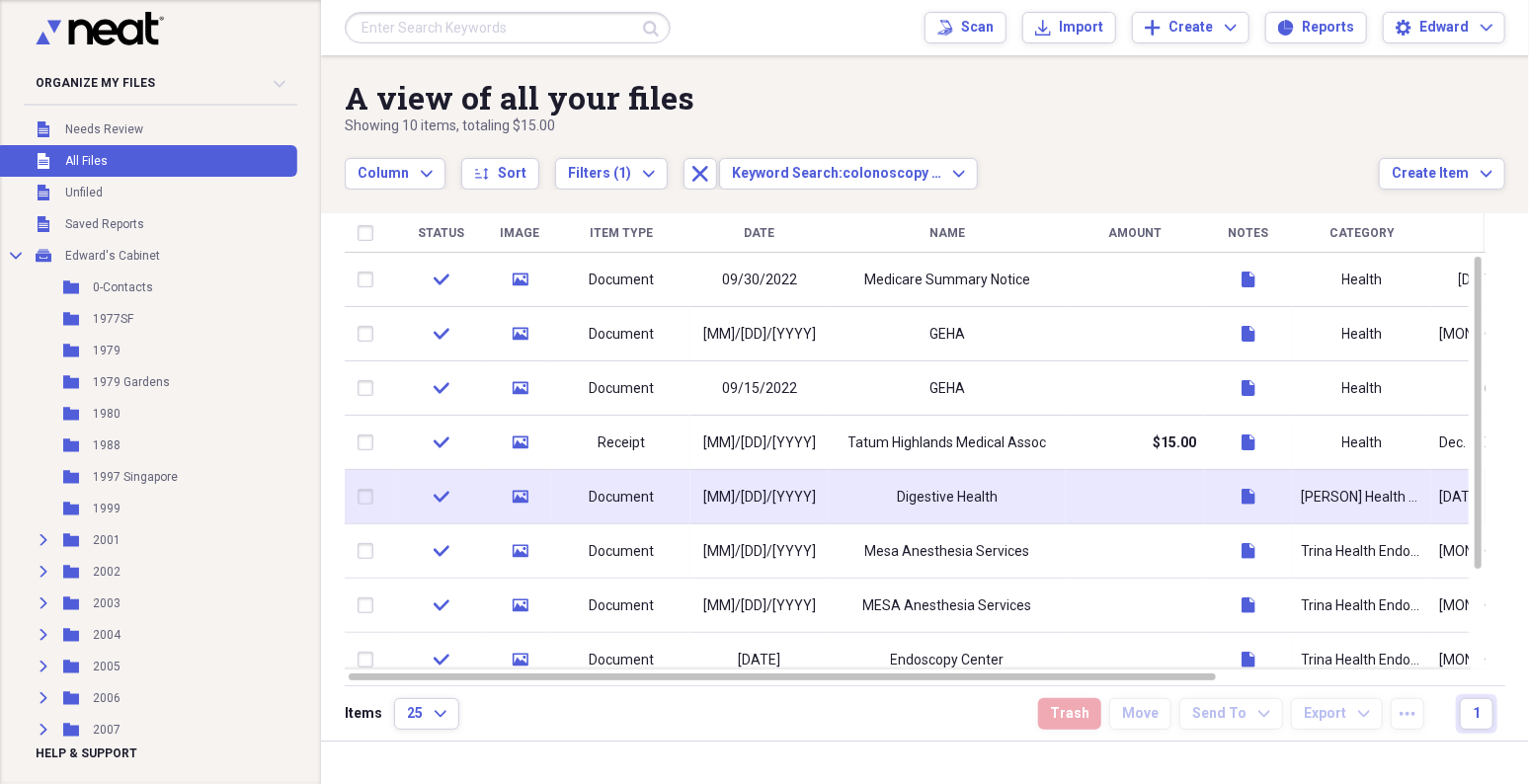 click on "Digestive Health" at bounding box center (947, 498) 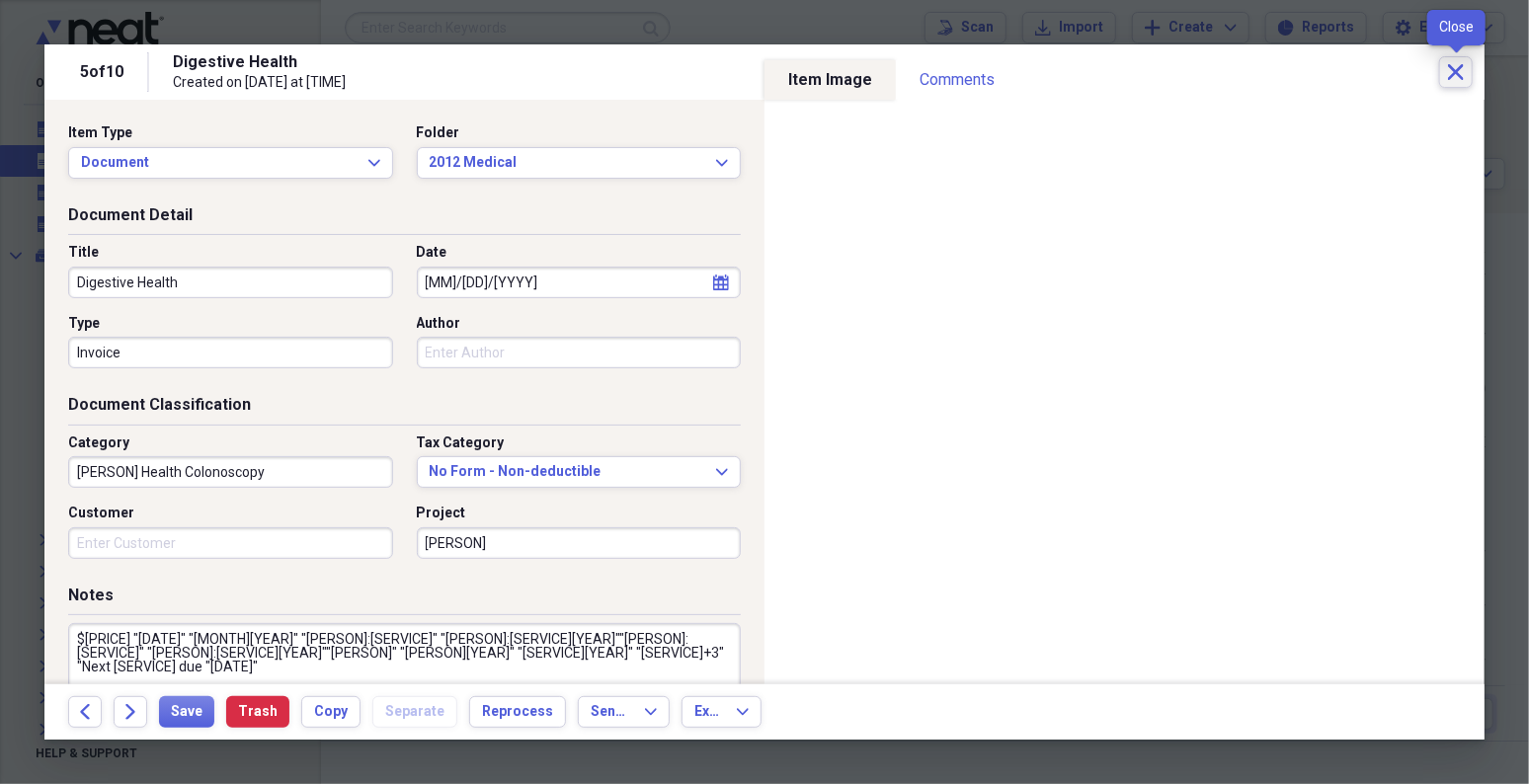 click 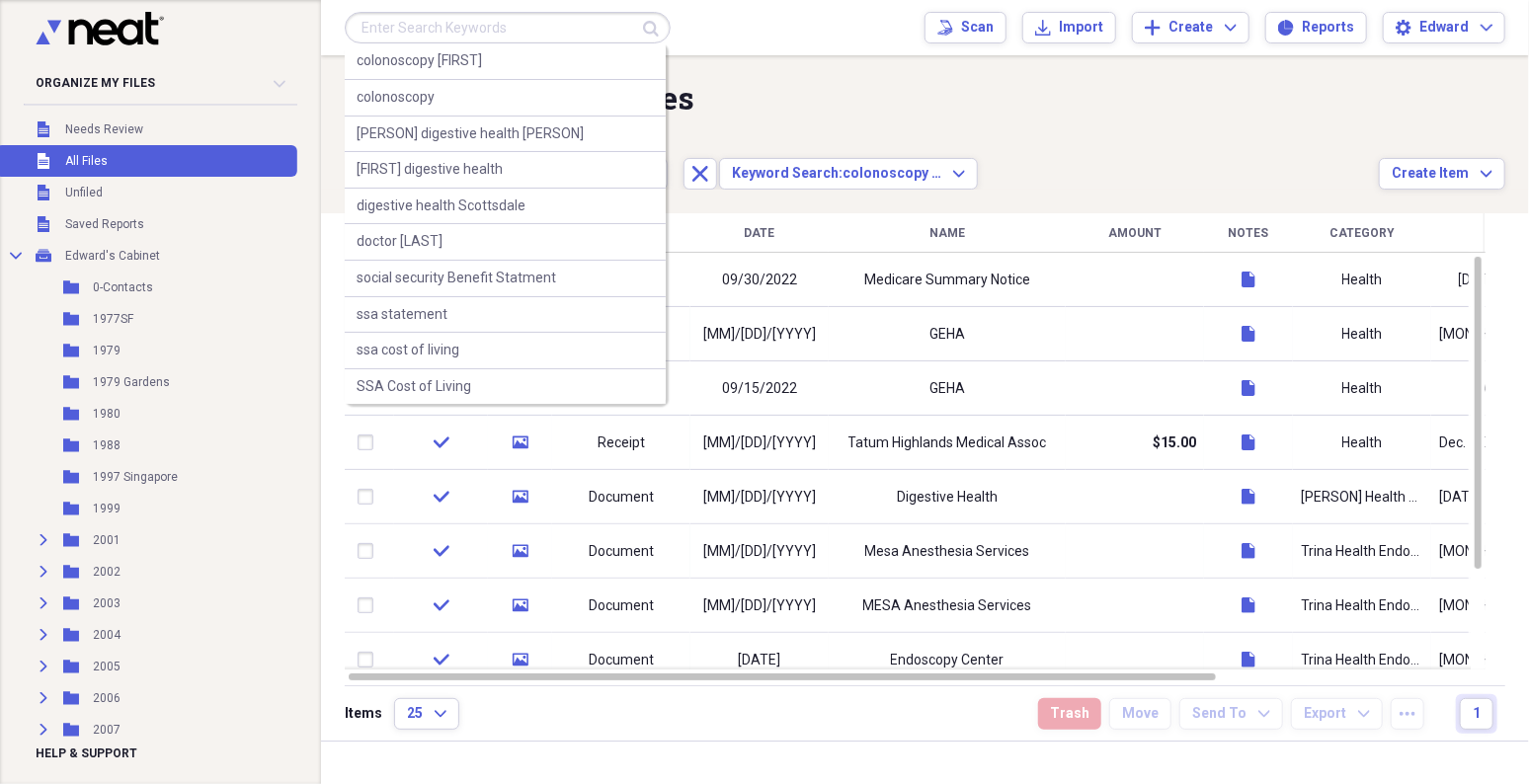 click at bounding box center (508, 28) 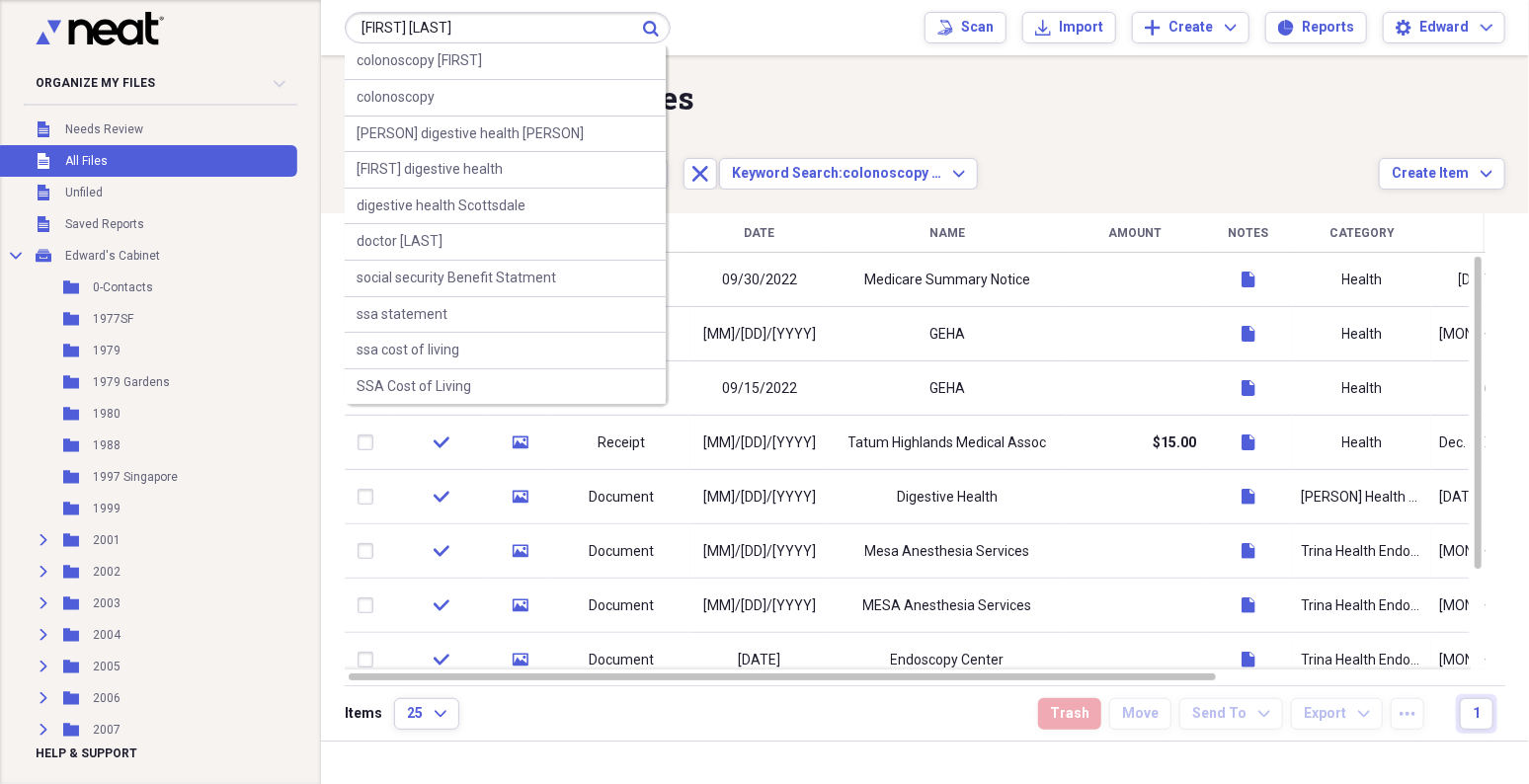 type on "[FIRST] [LAST]" 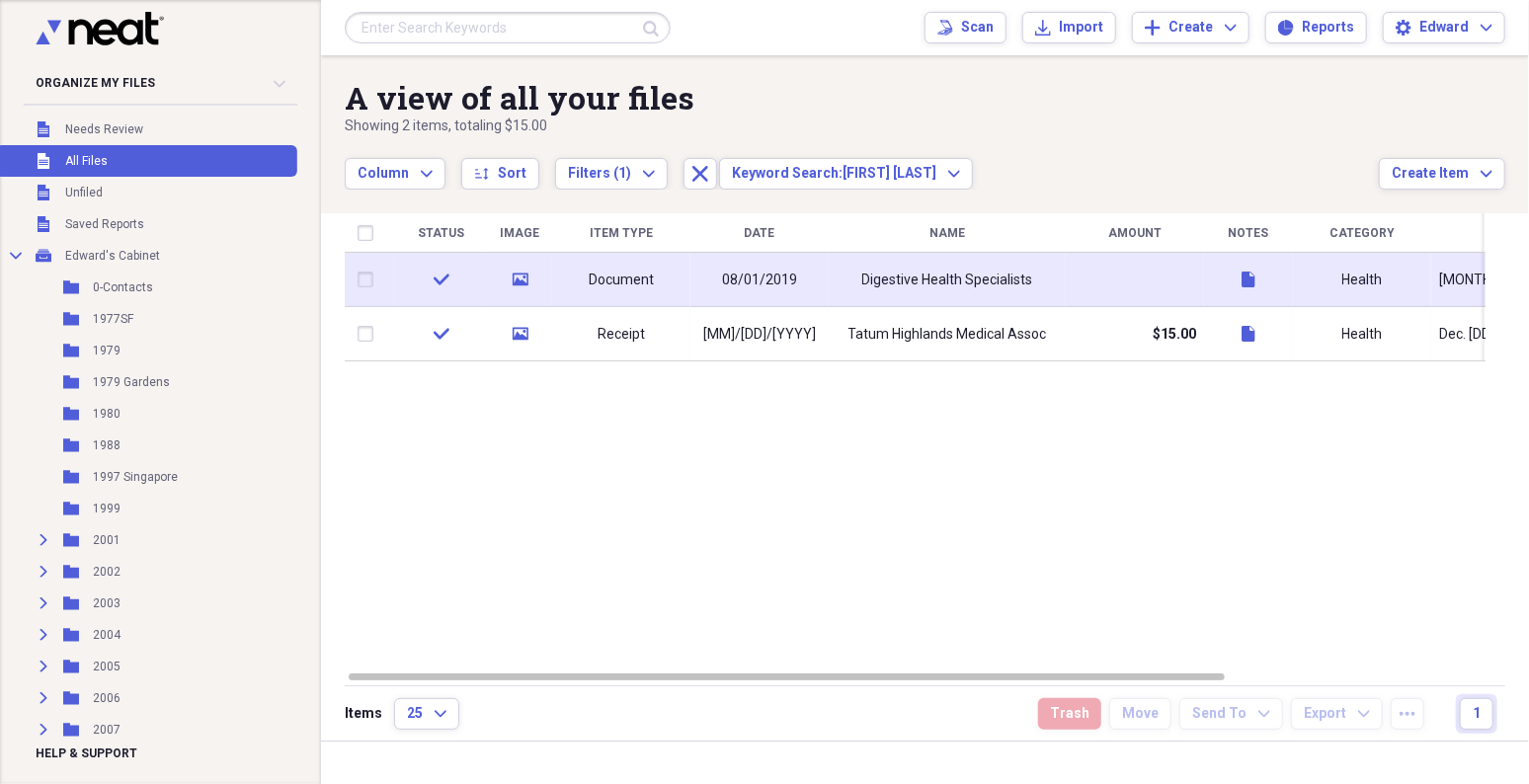 click on "08/01/2019" at bounding box center (760, 280) 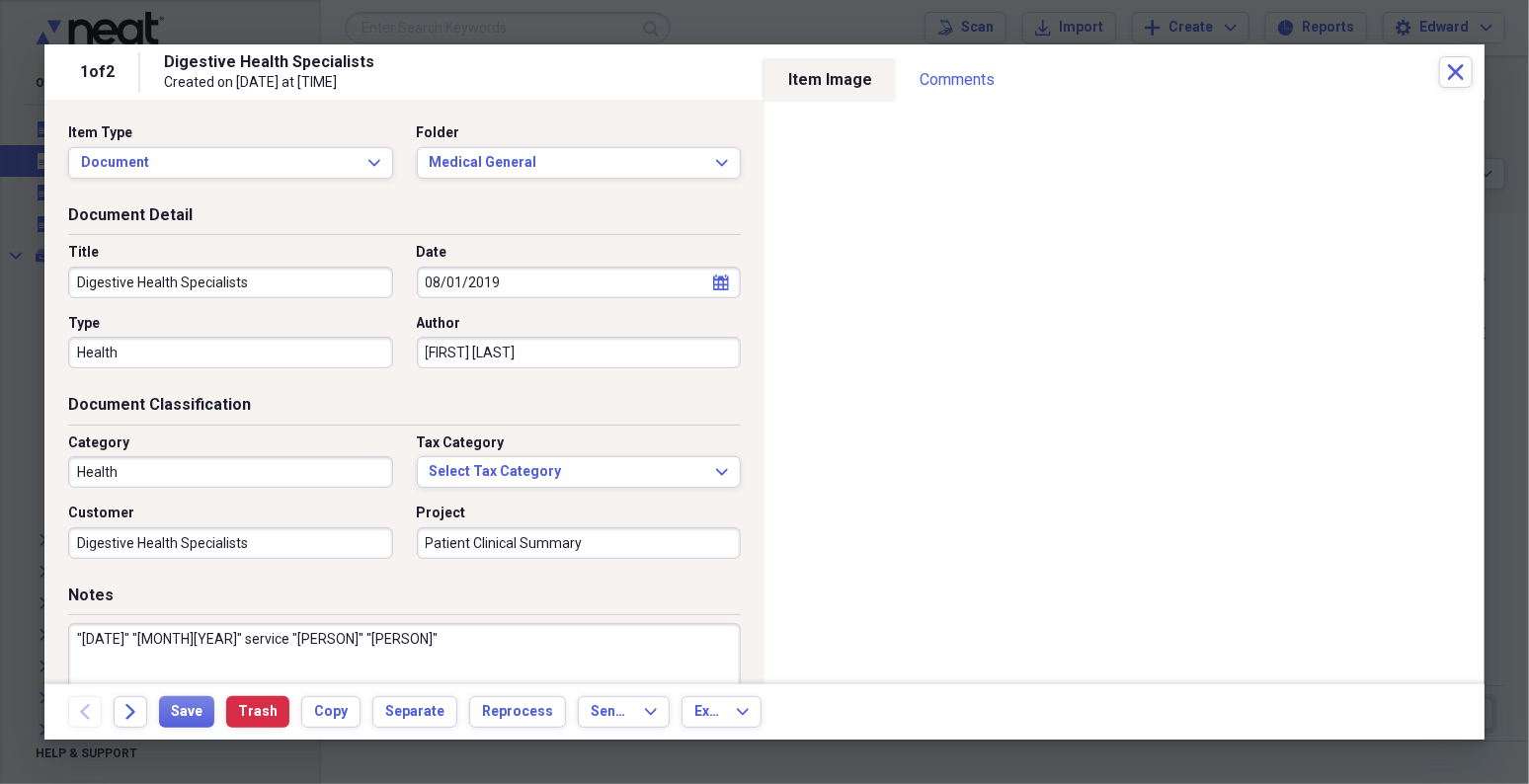 click on "Category Health Tax Category Select Tax Category Expand Customer Digestive Health Specialists Project Patient Clinical Summary" at bounding box center (404, 504) 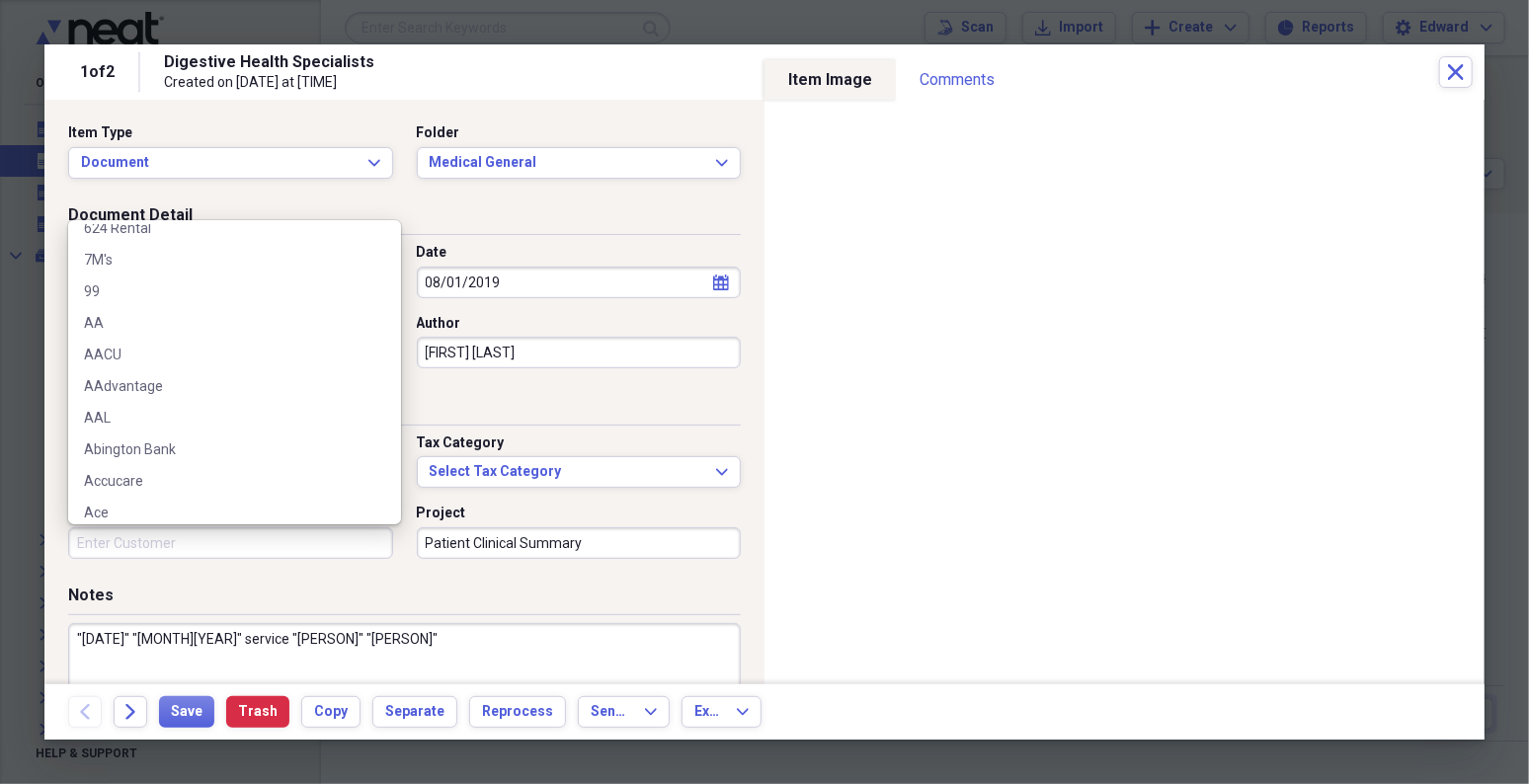 scroll, scrollTop: 0, scrollLeft: 0, axis: both 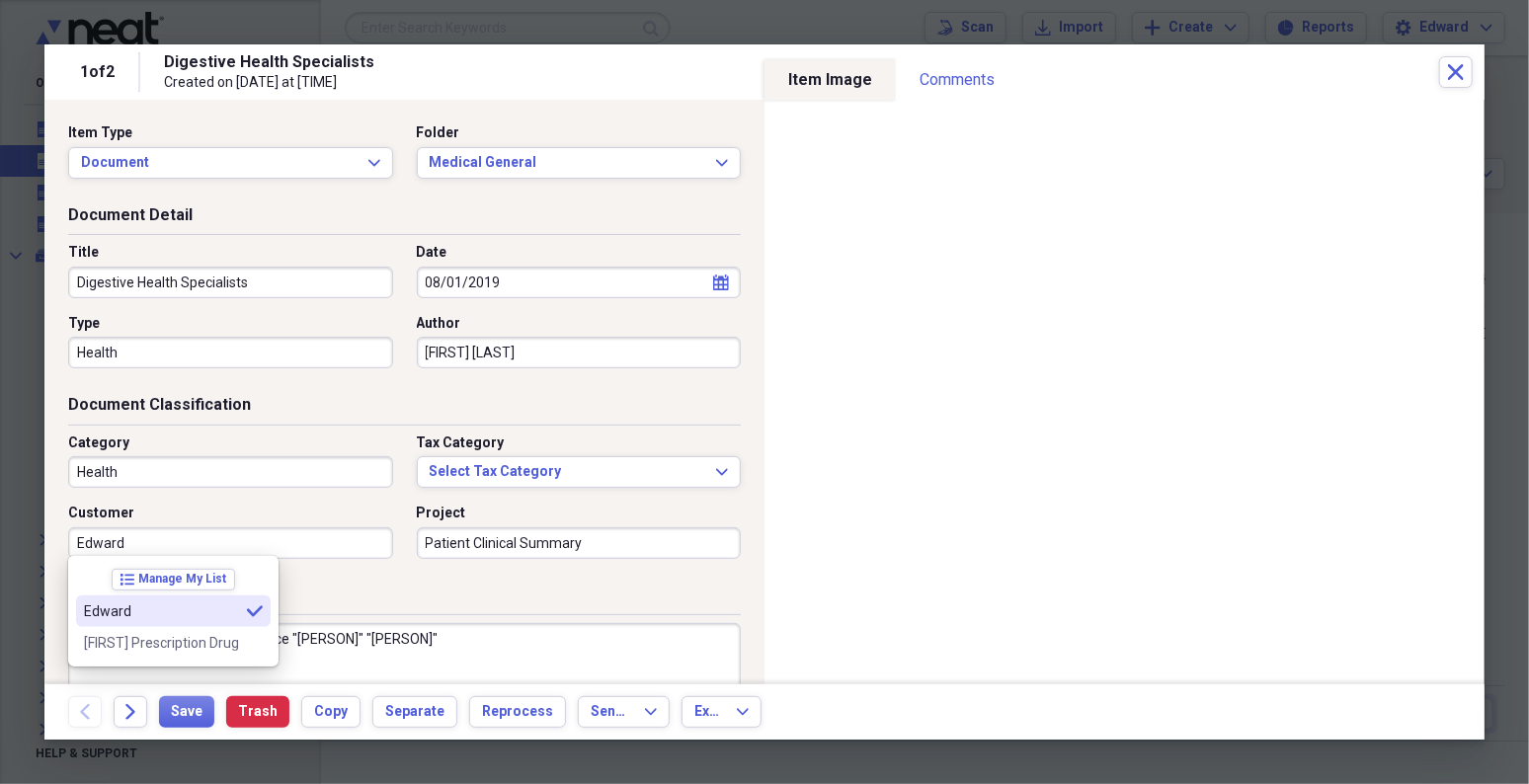 type on "Edward" 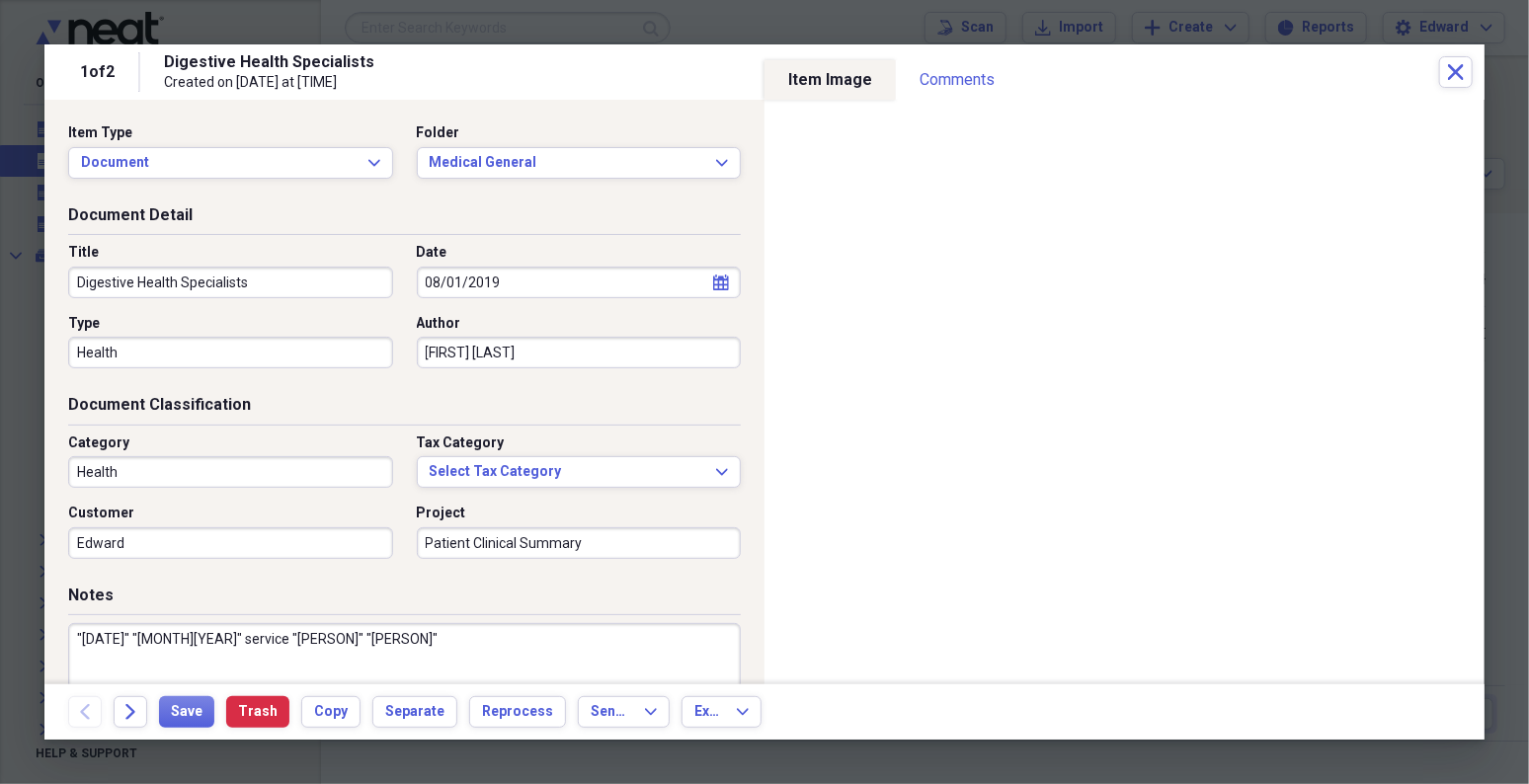 click on "Notes" at bounding box center [404, 599] 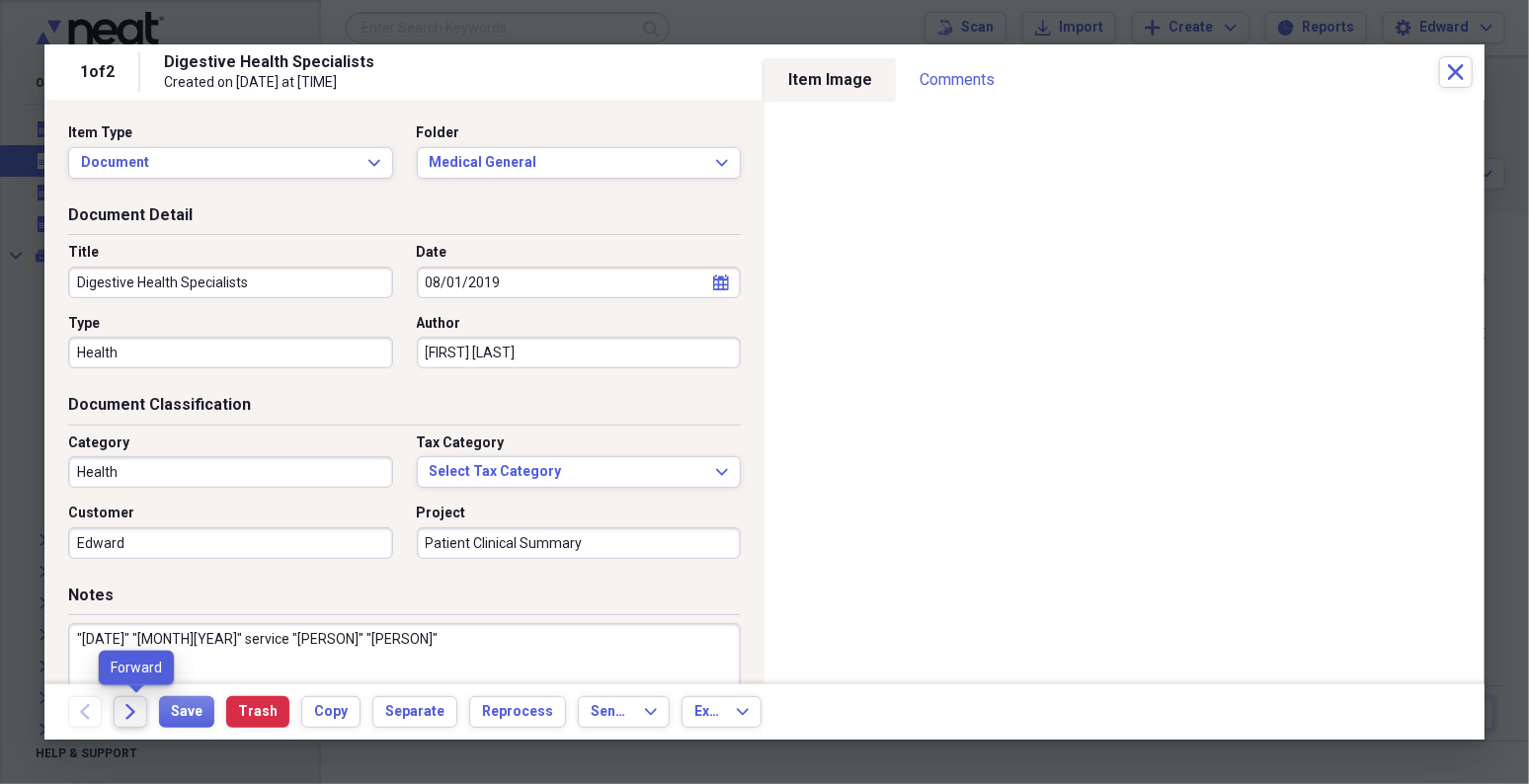 click on "Forward" 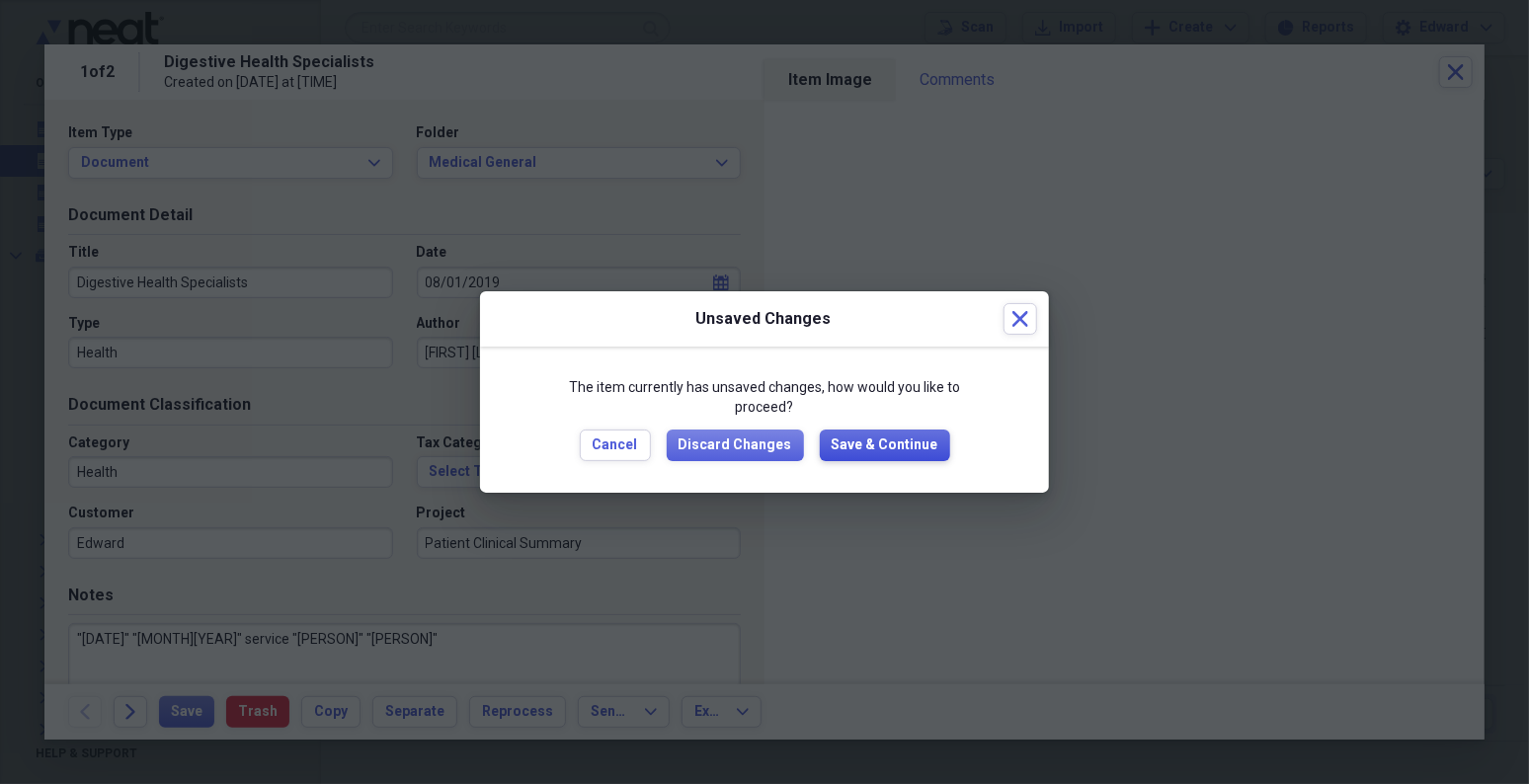 click on "Save & Continue" at bounding box center [885, 445] 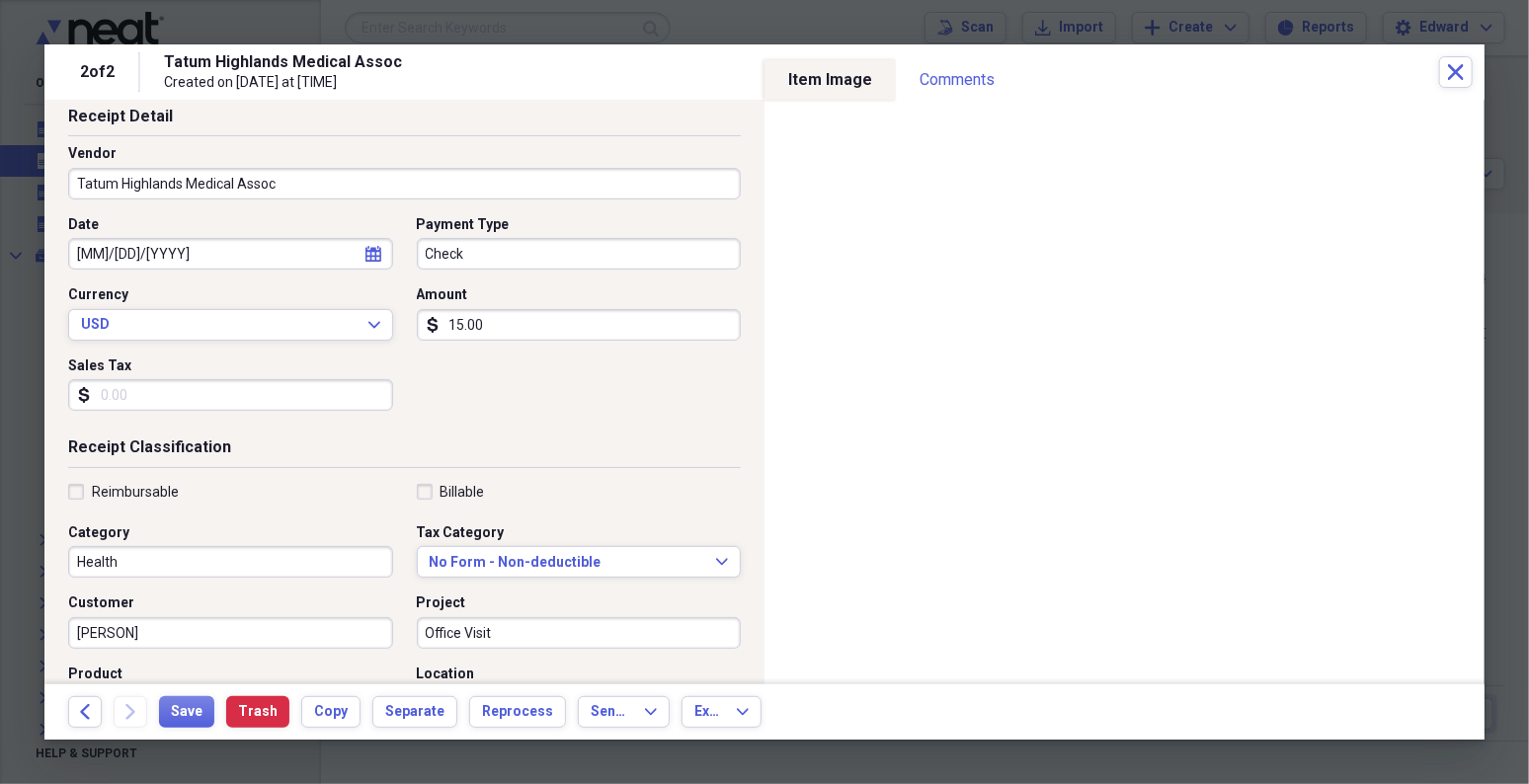 scroll, scrollTop: 0, scrollLeft: 0, axis: both 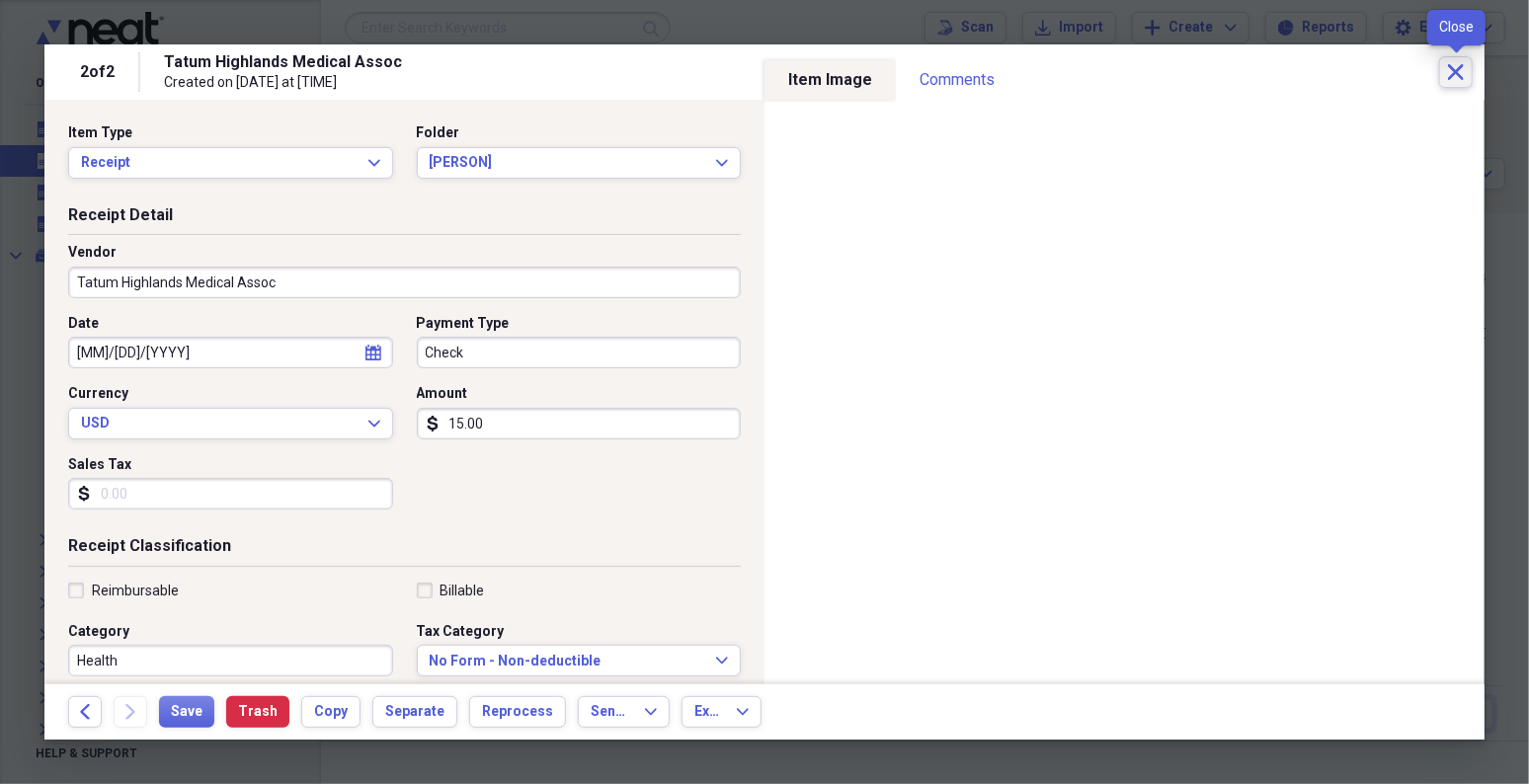 click 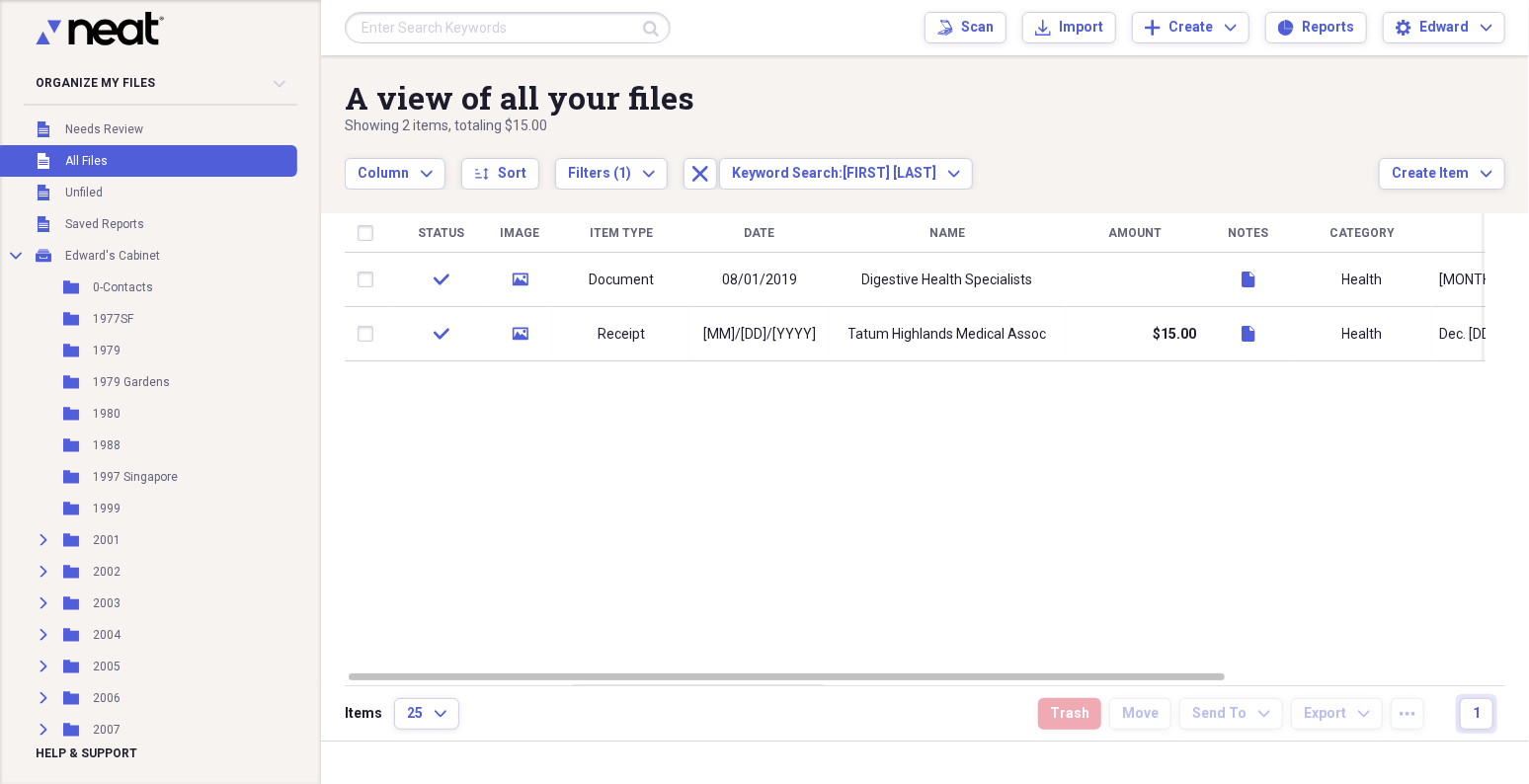click at bounding box center (508, 28) 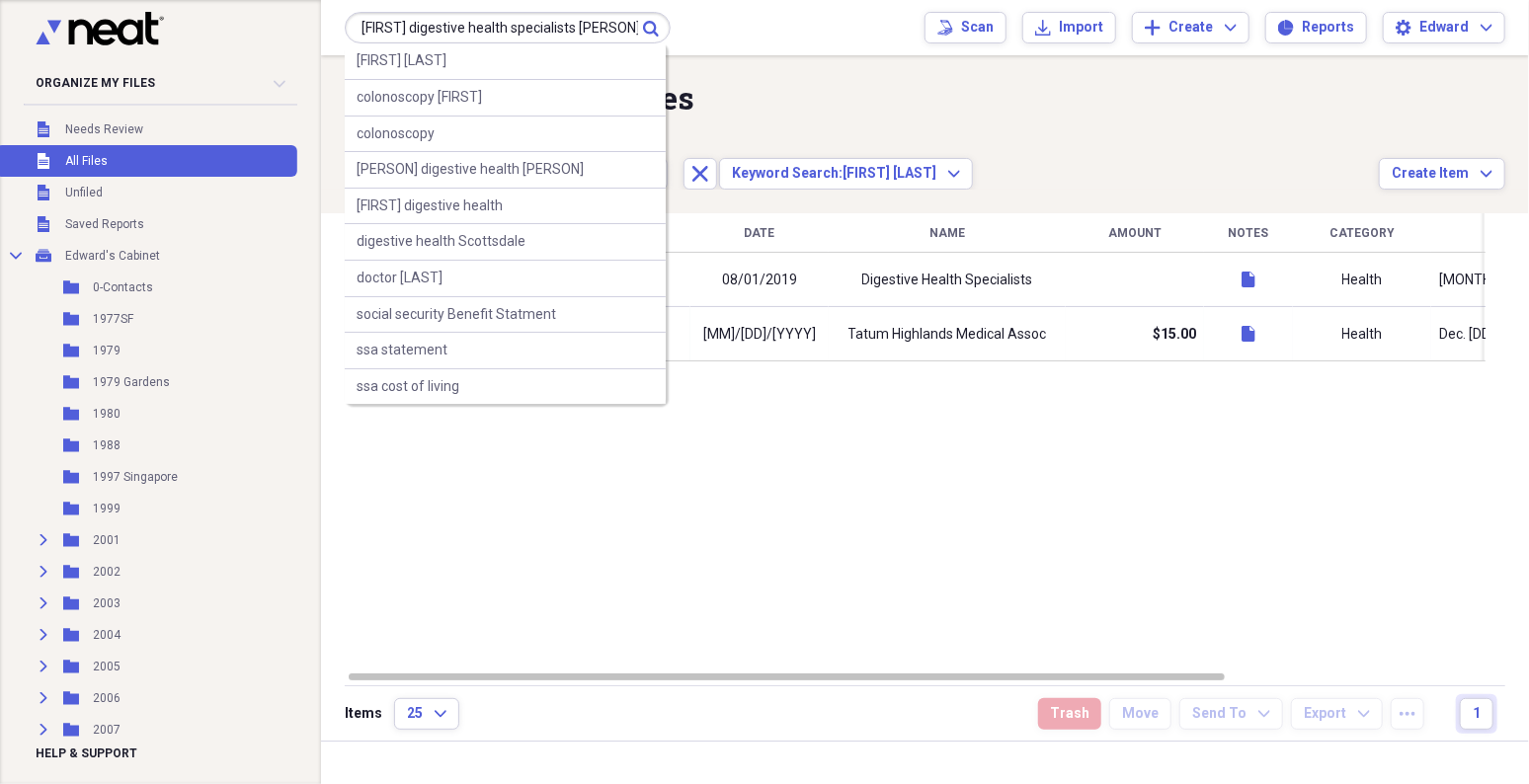 scroll, scrollTop: 0, scrollLeft: 8, axis: horizontal 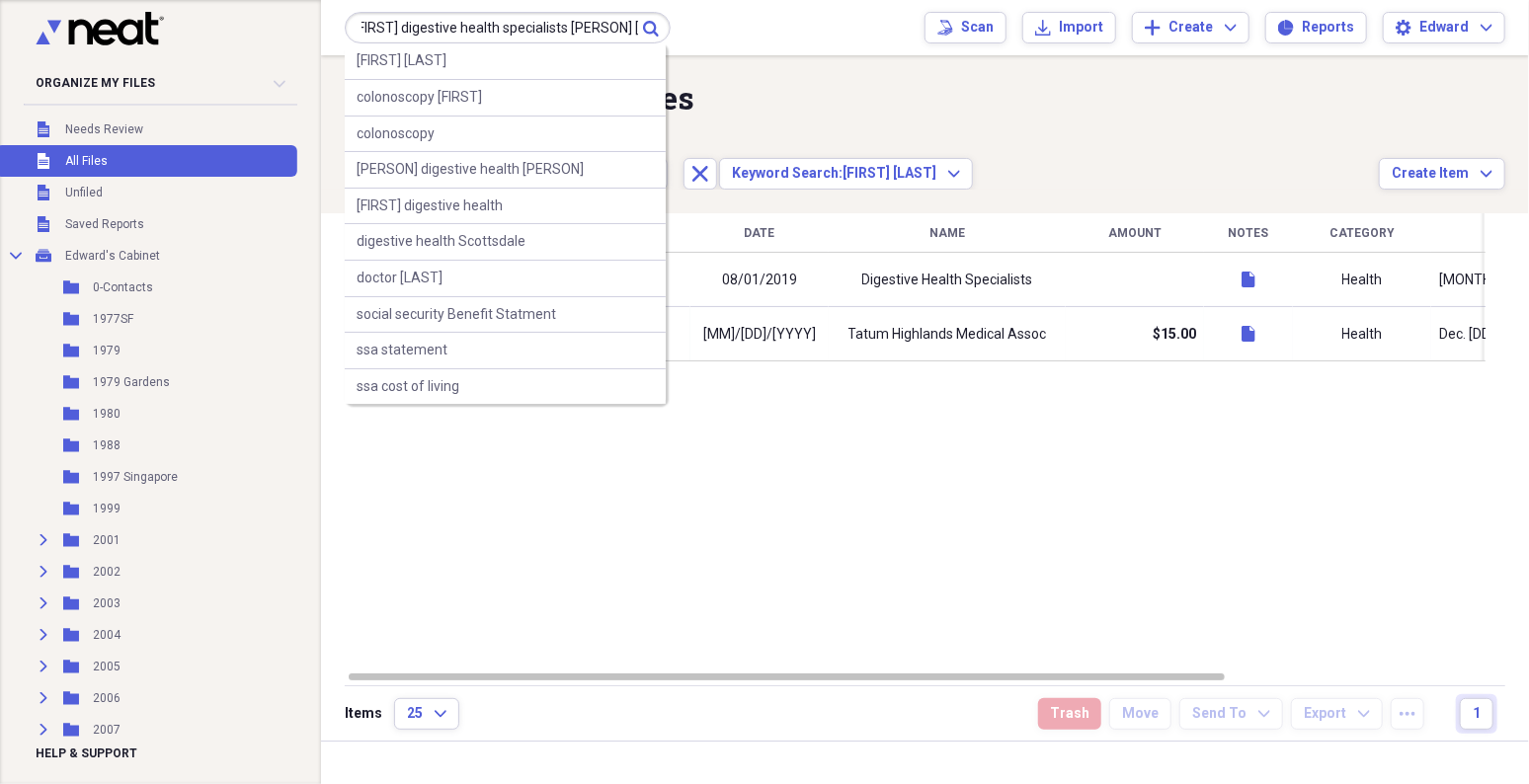 type on "[FIRST] digestive health specialists [PERSON] [FIRST]" 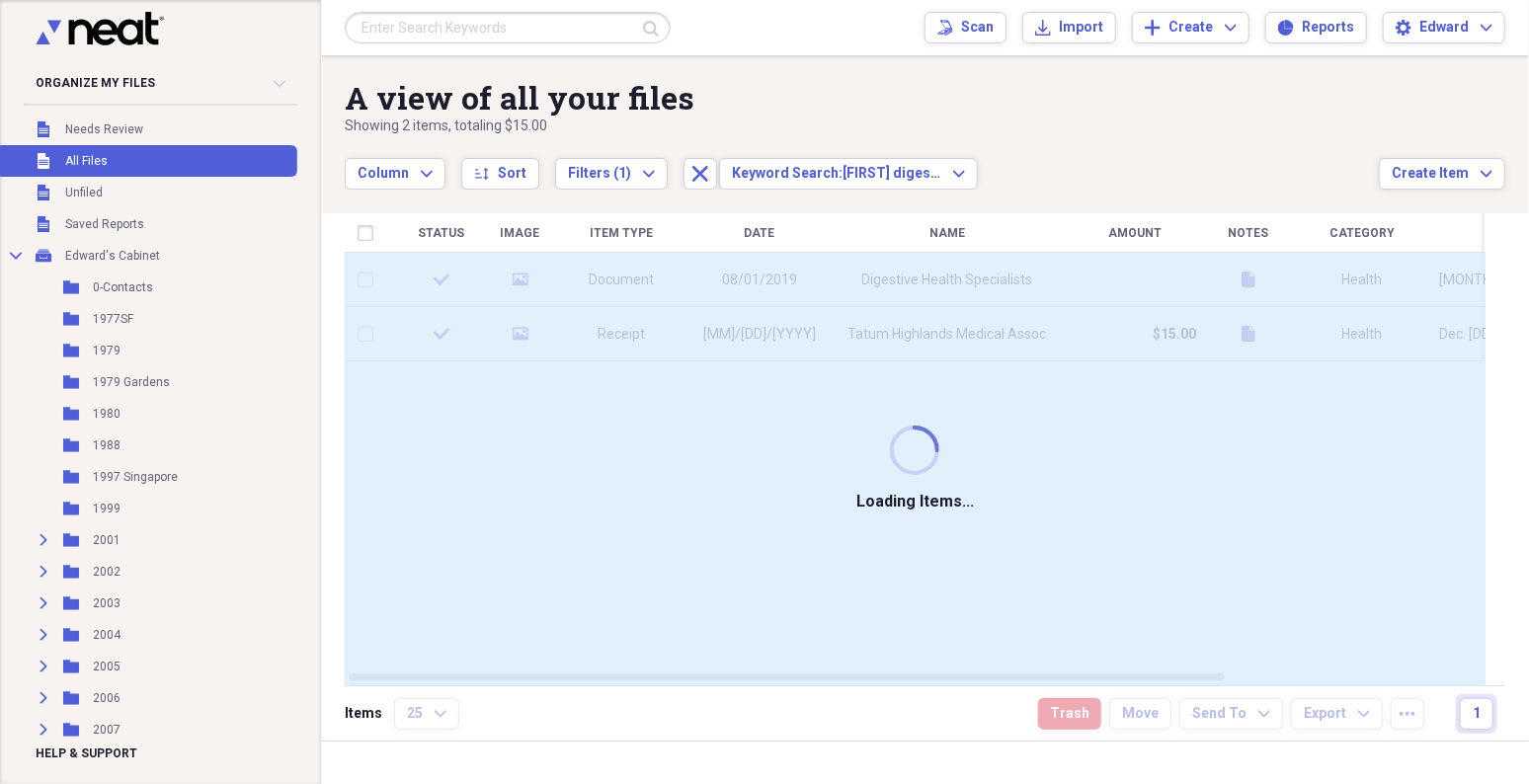 scroll, scrollTop: 0, scrollLeft: 0, axis: both 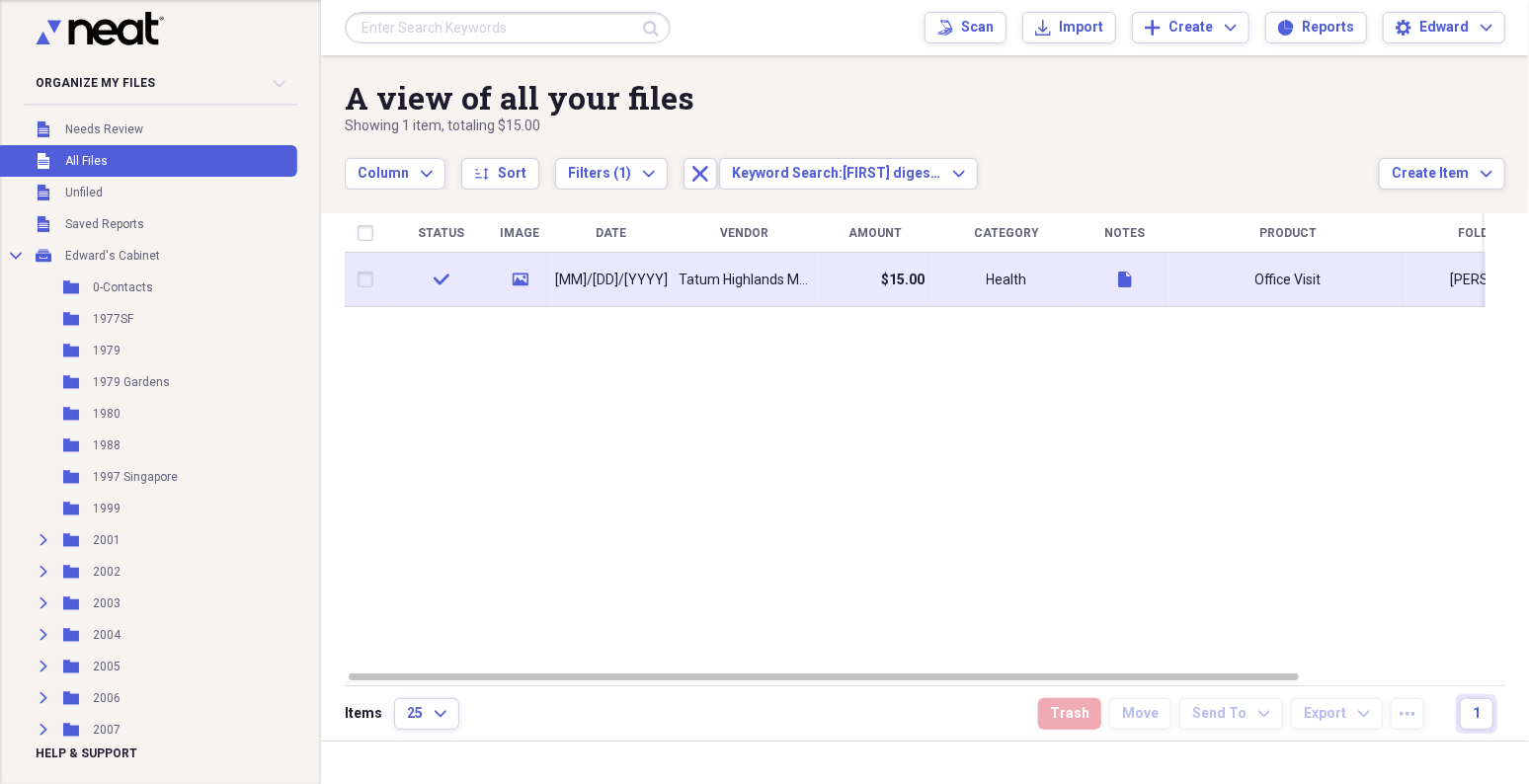 click on "Tatum Highlands Medical Assoc" at bounding box center (745, 280) 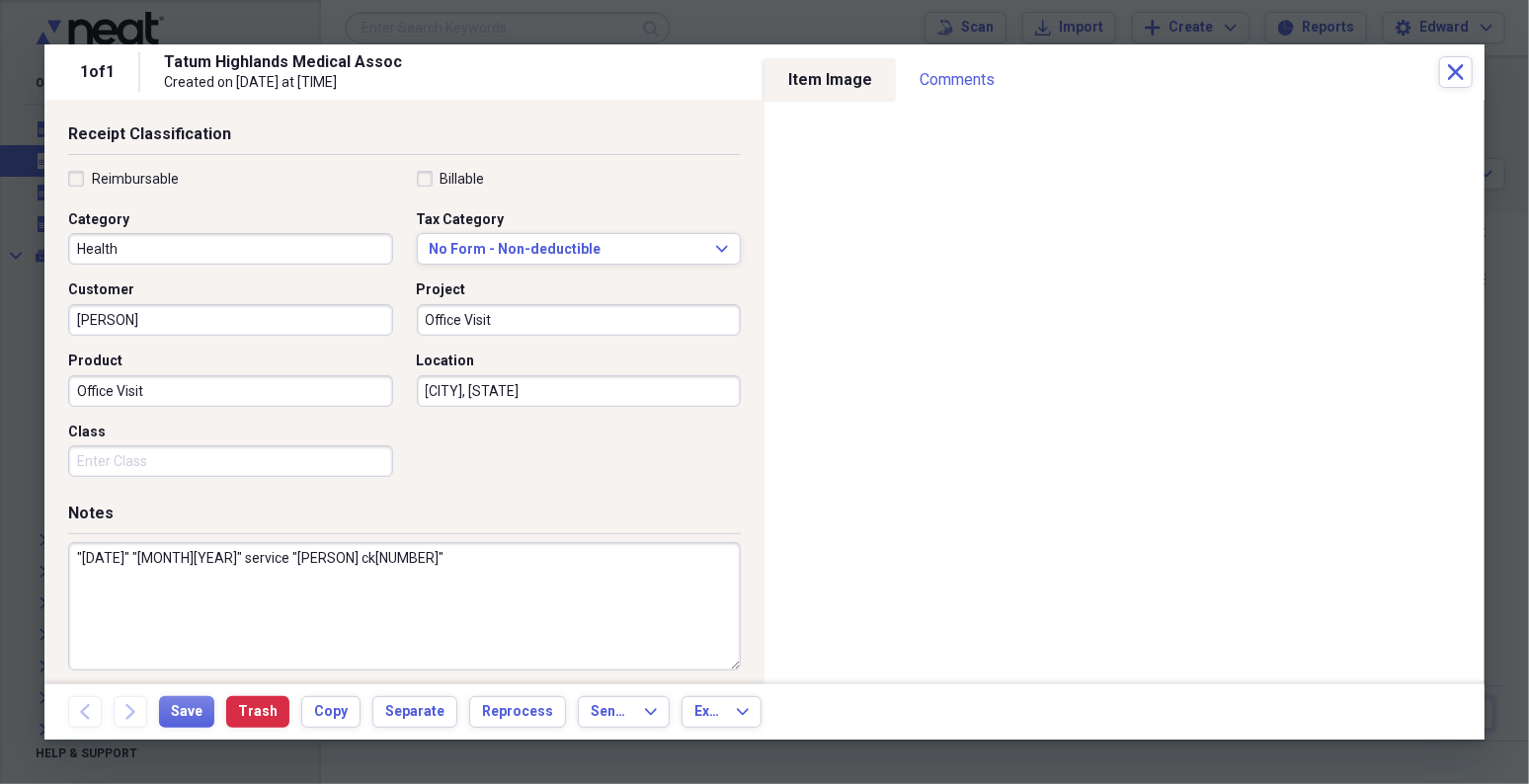 scroll, scrollTop: 415, scrollLeft: 0, axis: vertical 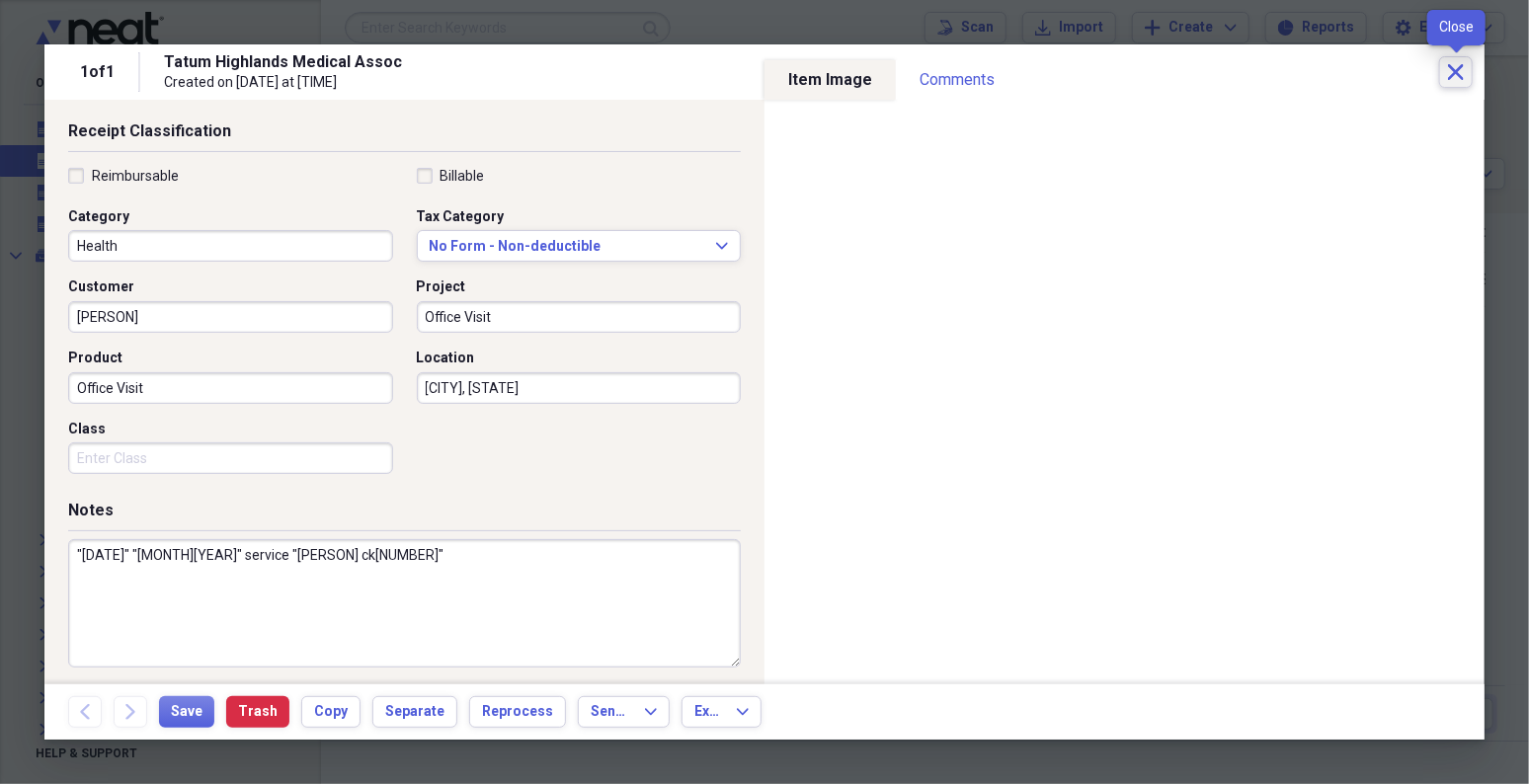 click on "Close" at bounding box center (1456, 72) 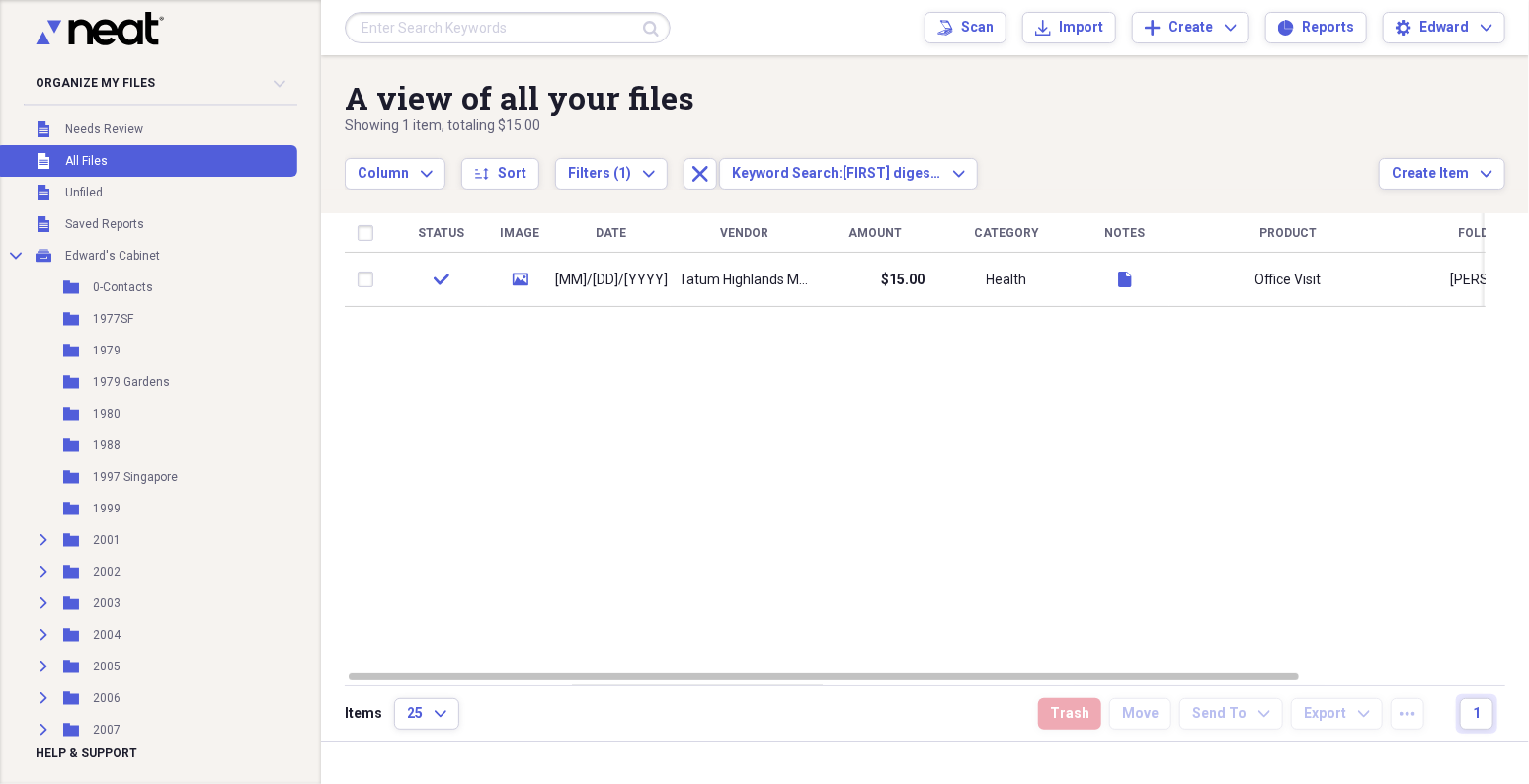 click on "Column Expand sort Sort Filters (1) Expand Close Keyword Search:  digestive health specialists [CITY] [FIRST] Expand" at bounding box center (861, 163) 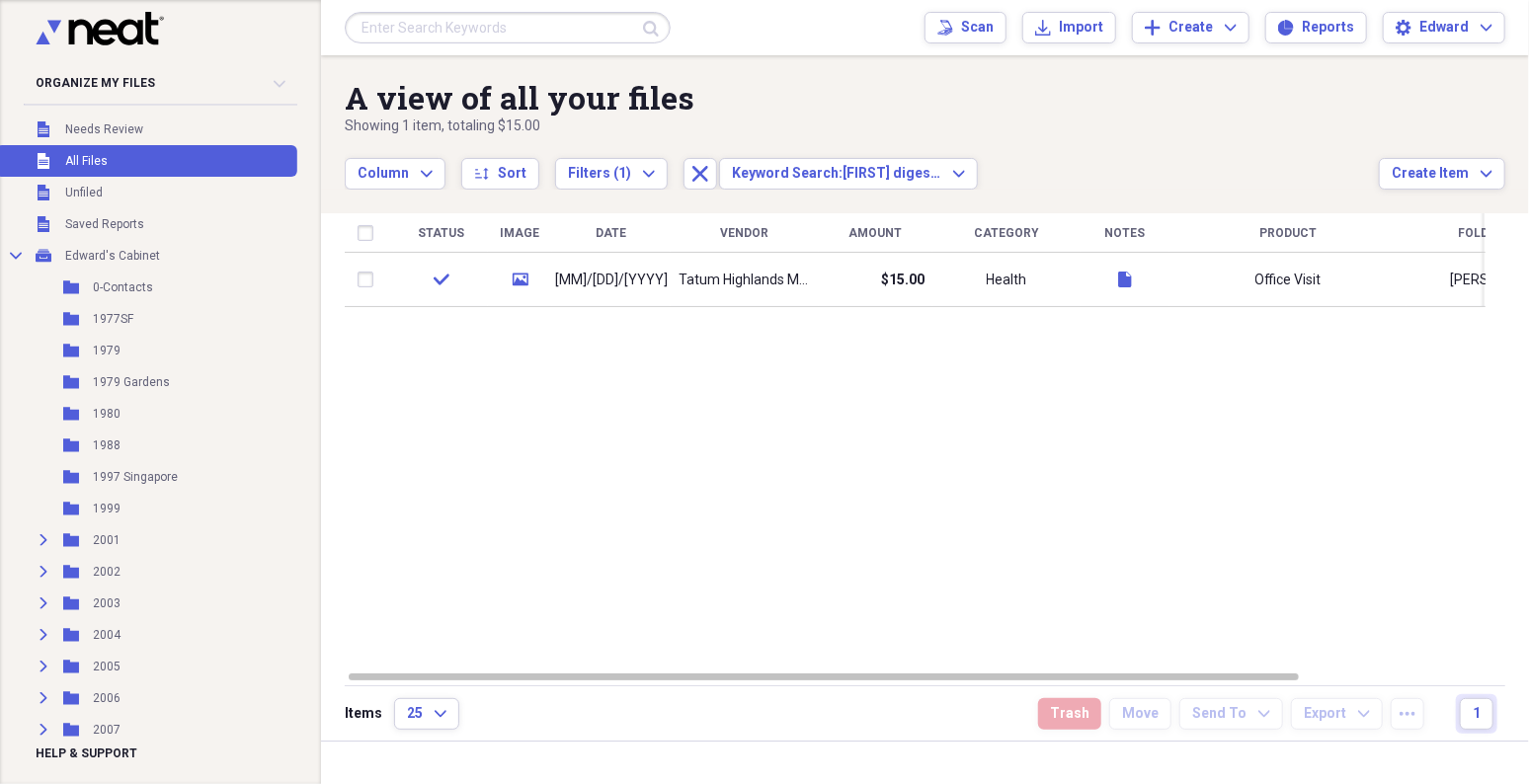 click on "Status Image Date Vendor Amount Category Notes Product Folder Location check media [DATE] [LAST] Medical Assoc $[PRICE] Health document Office Visit [FIRST] [CITY], [STATE]" at bounding box center [915, 441] 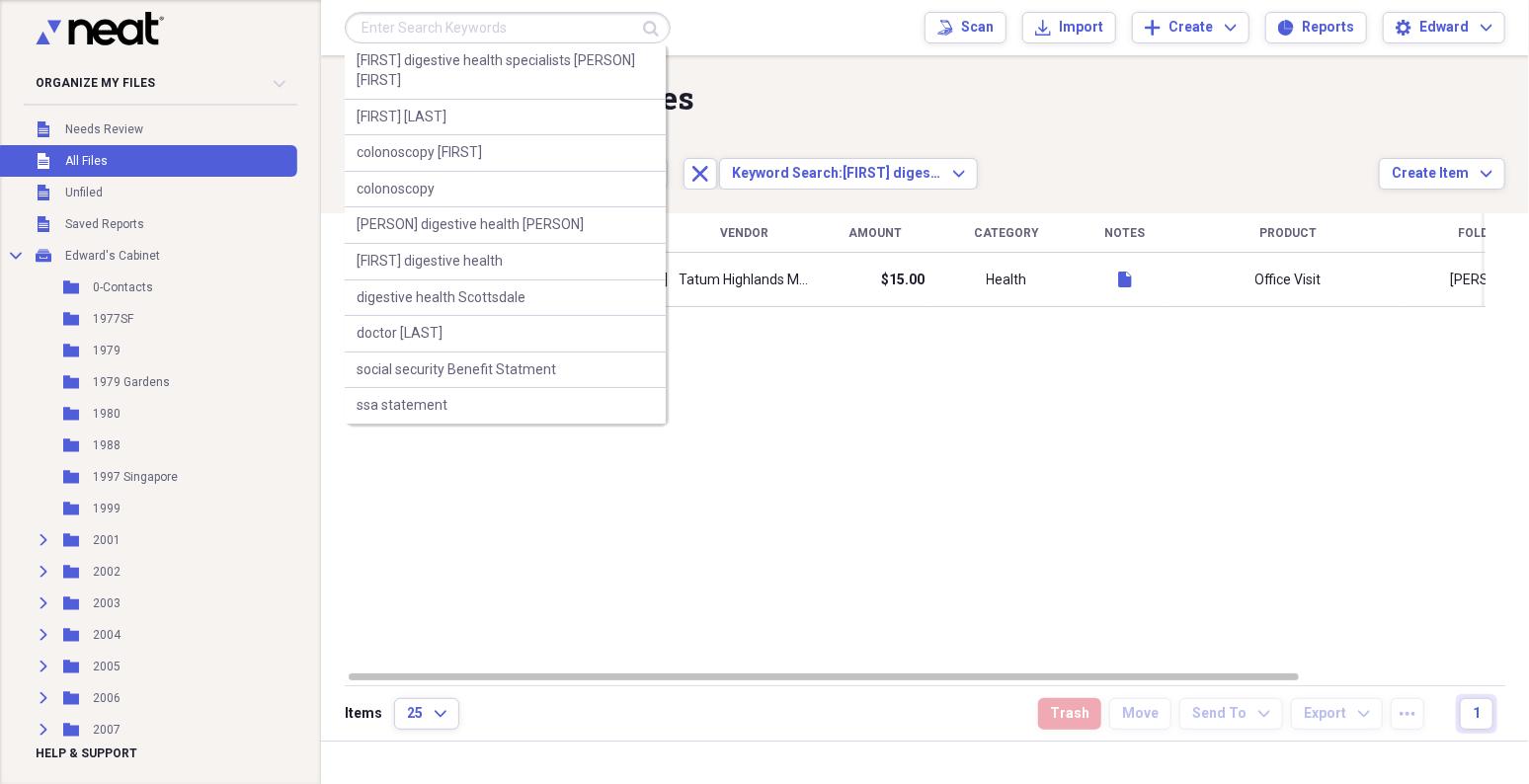 click at bounding box center [508, 28] 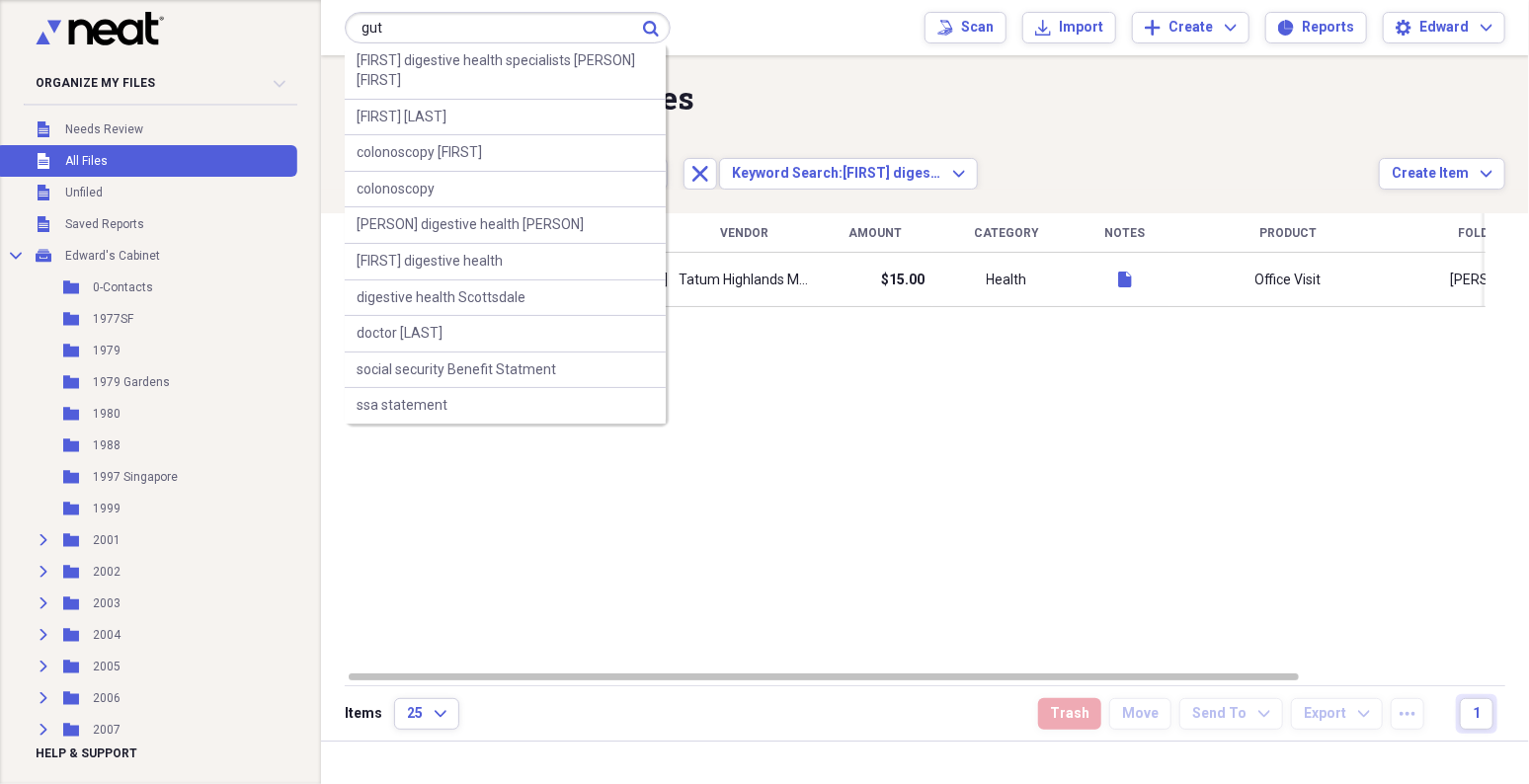 type on "gut" 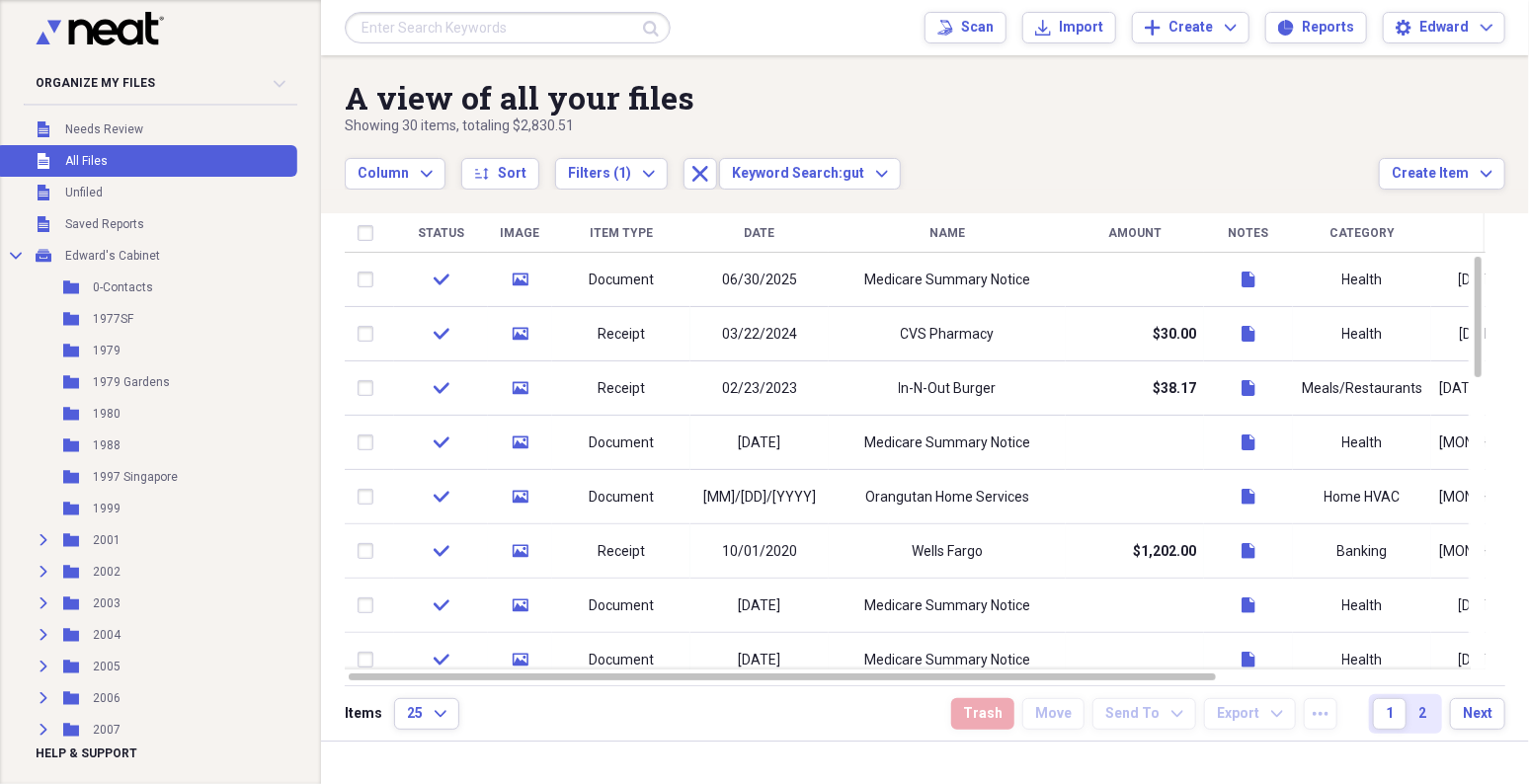 click at bounding box center [508, 28] 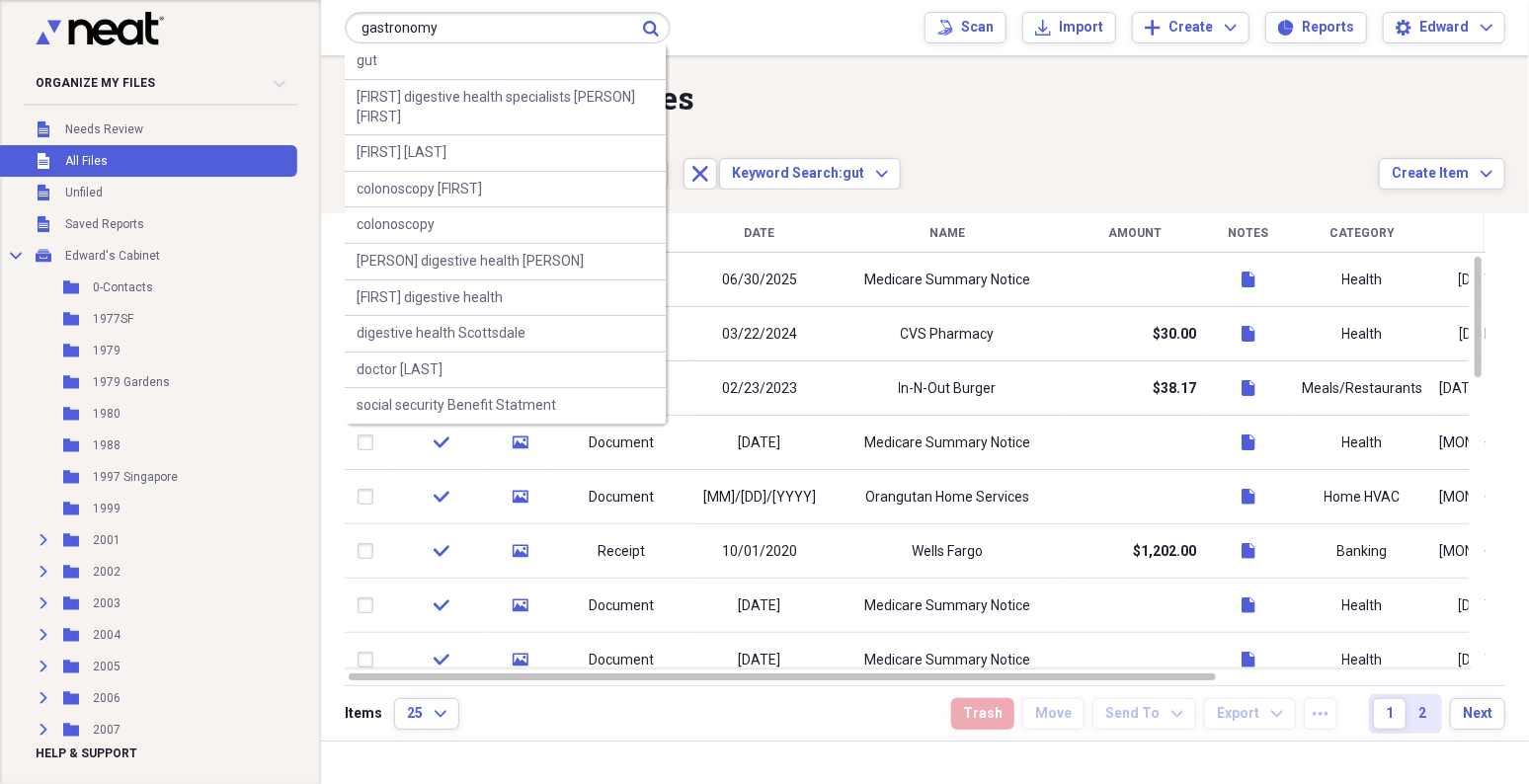 type on "gastronomy" 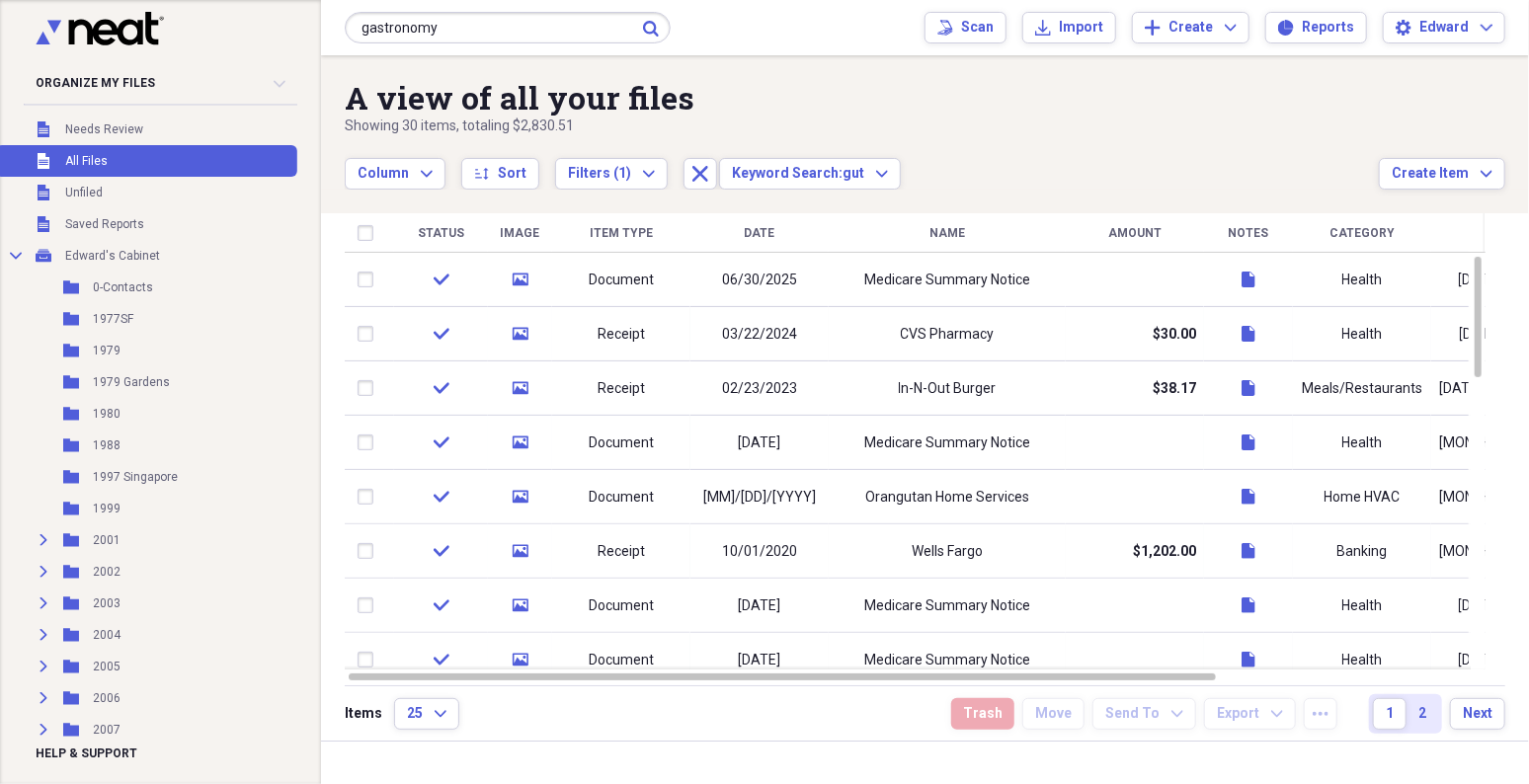 click on "Submit" 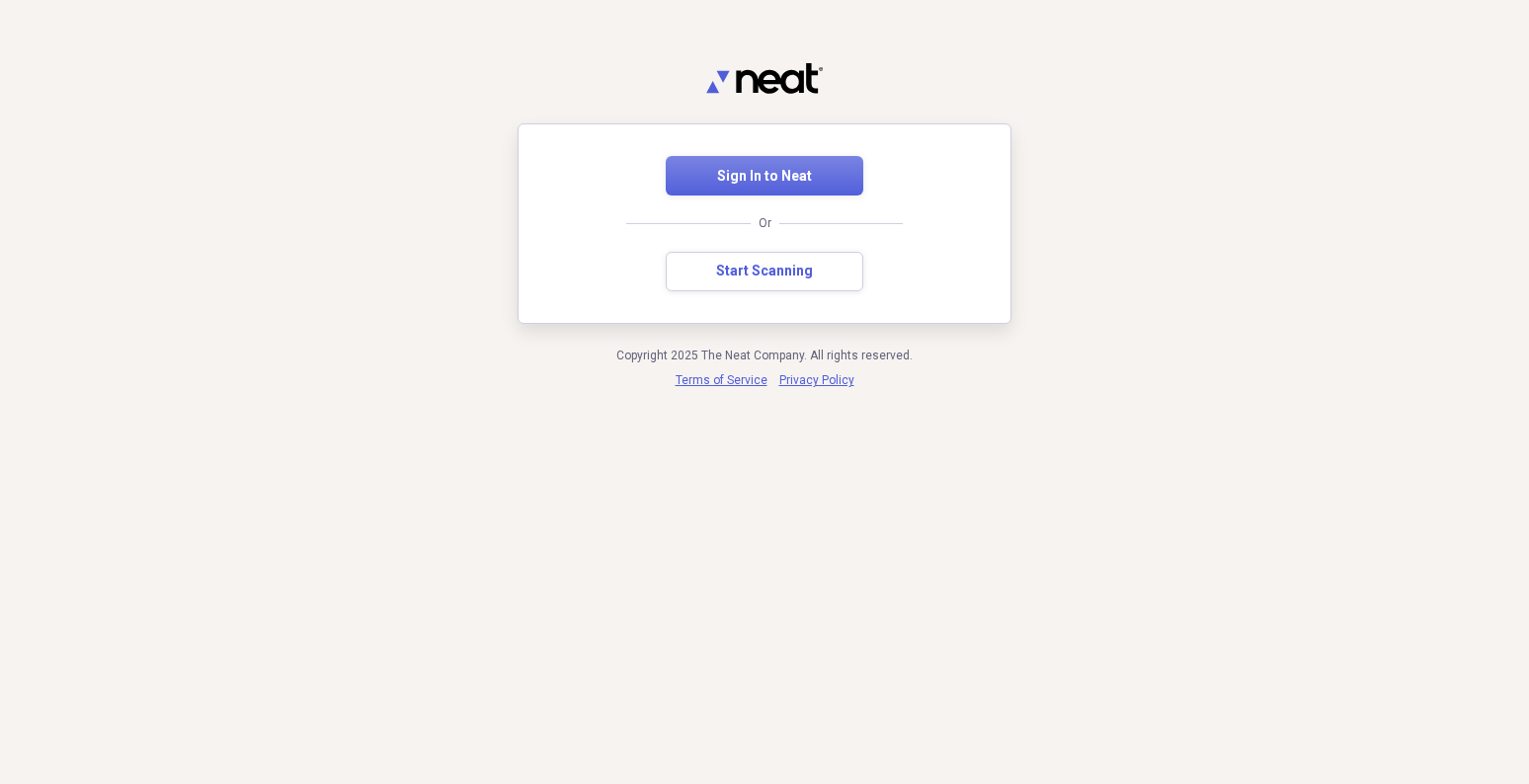 scroll, scrollTop: 0, scrollLeft: 0, axis: both 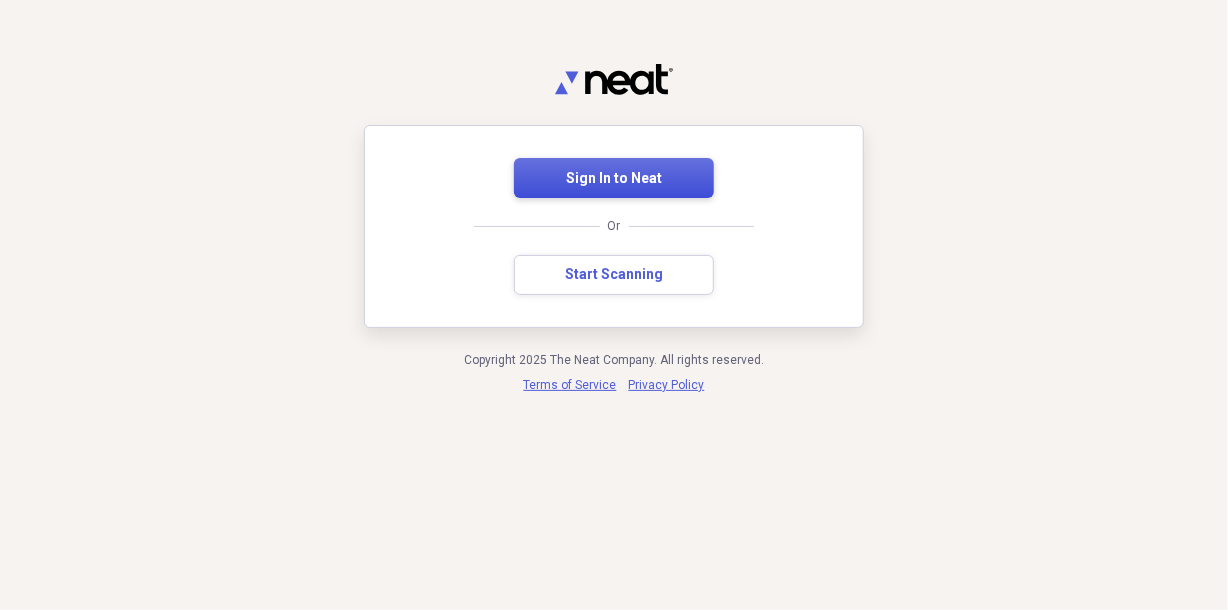 click on "Sign In to Neat" at bounding box center [614, 178] 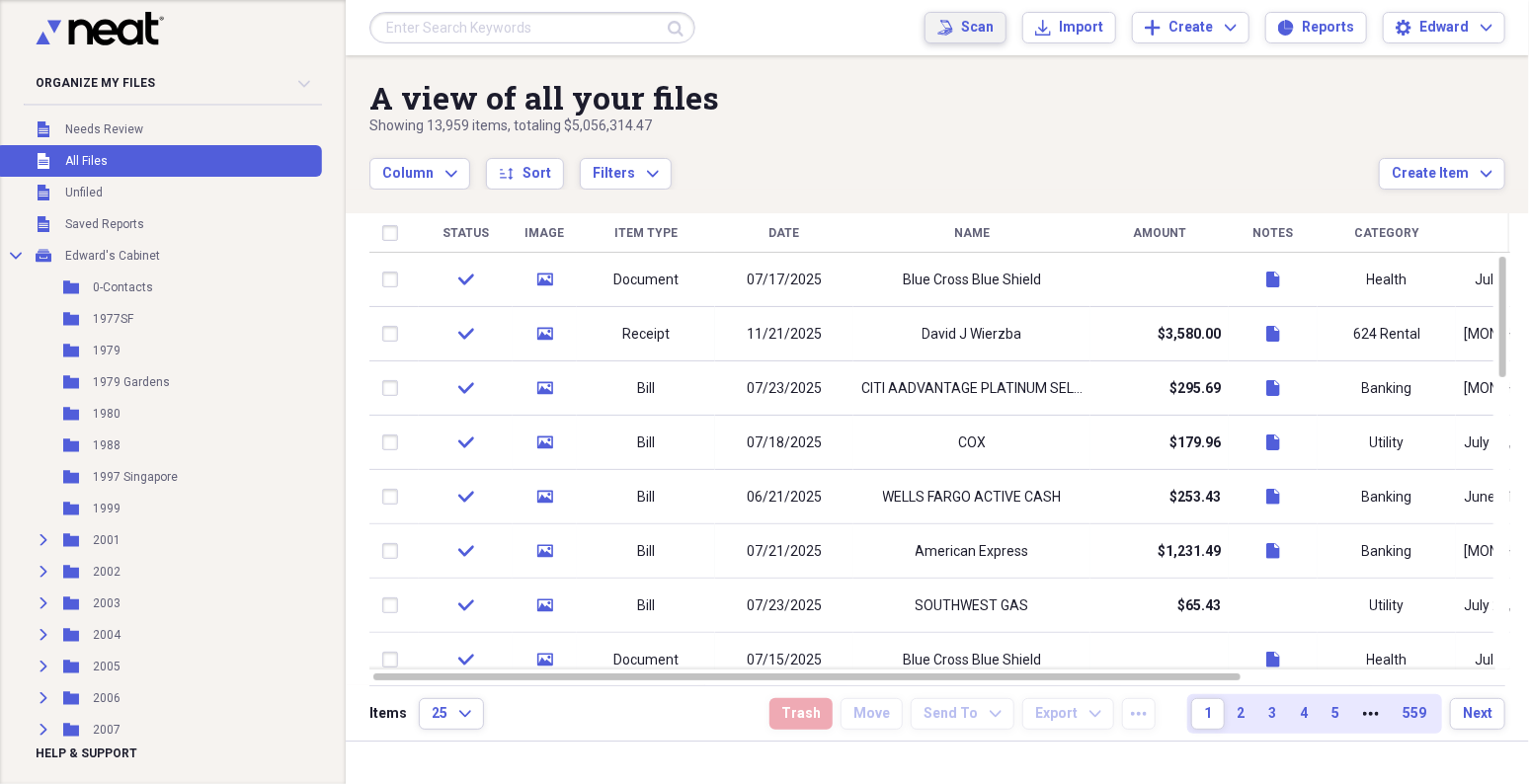 click on "Scan" at bounding box center (977, 28) 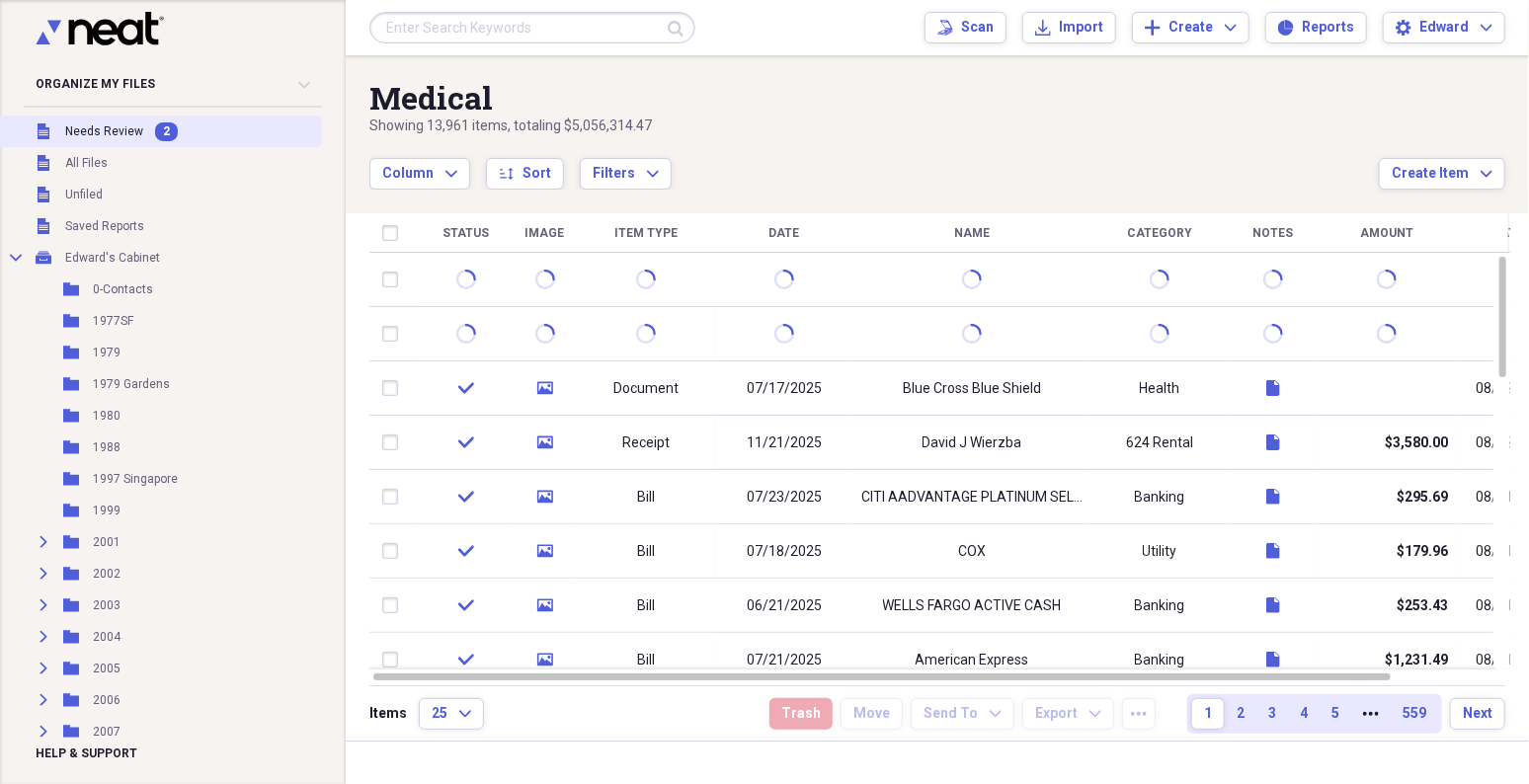 click on "Unfiled Needs Review 2" at bounding box center (159, 131) 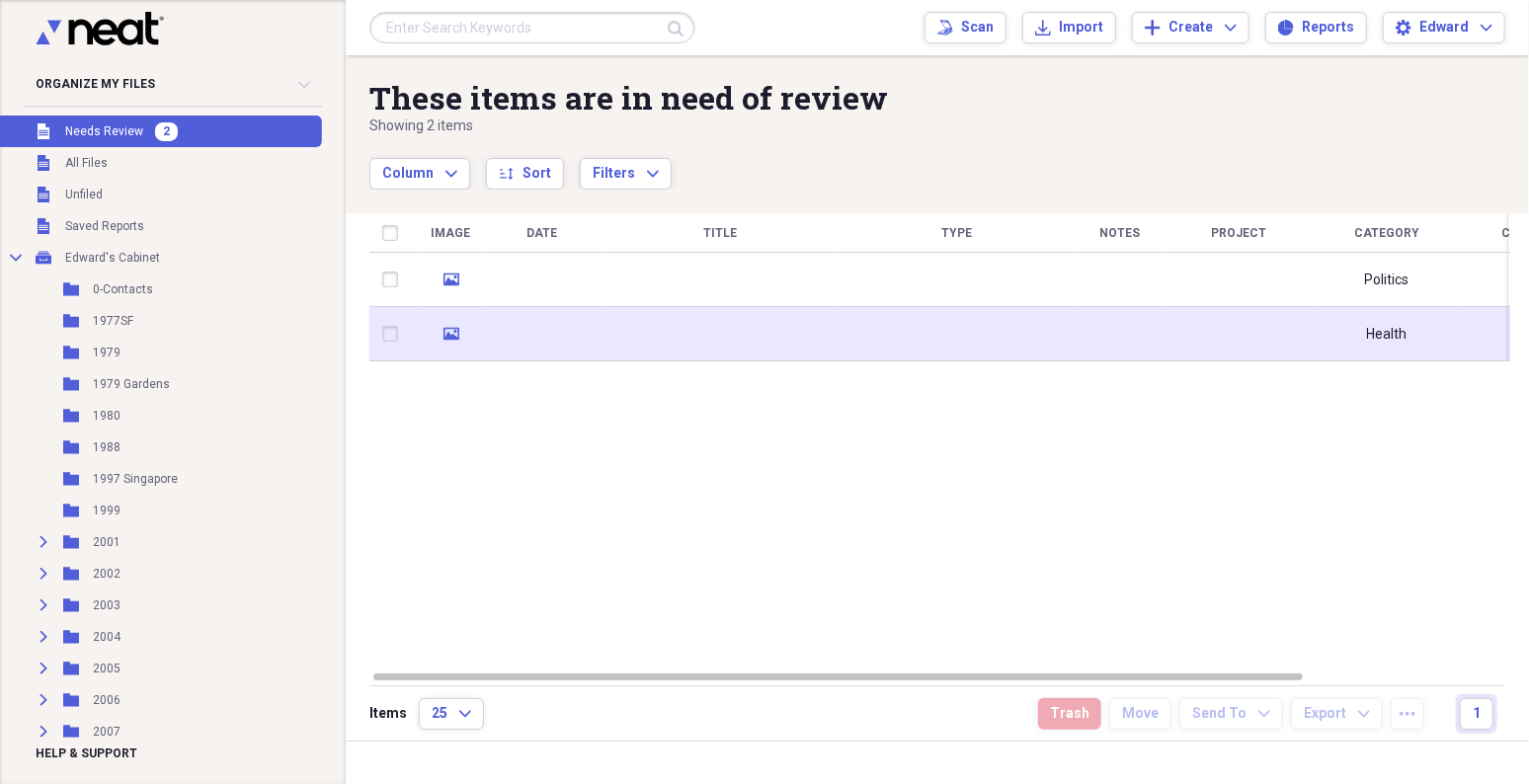 click at bounding box center [542, 334] 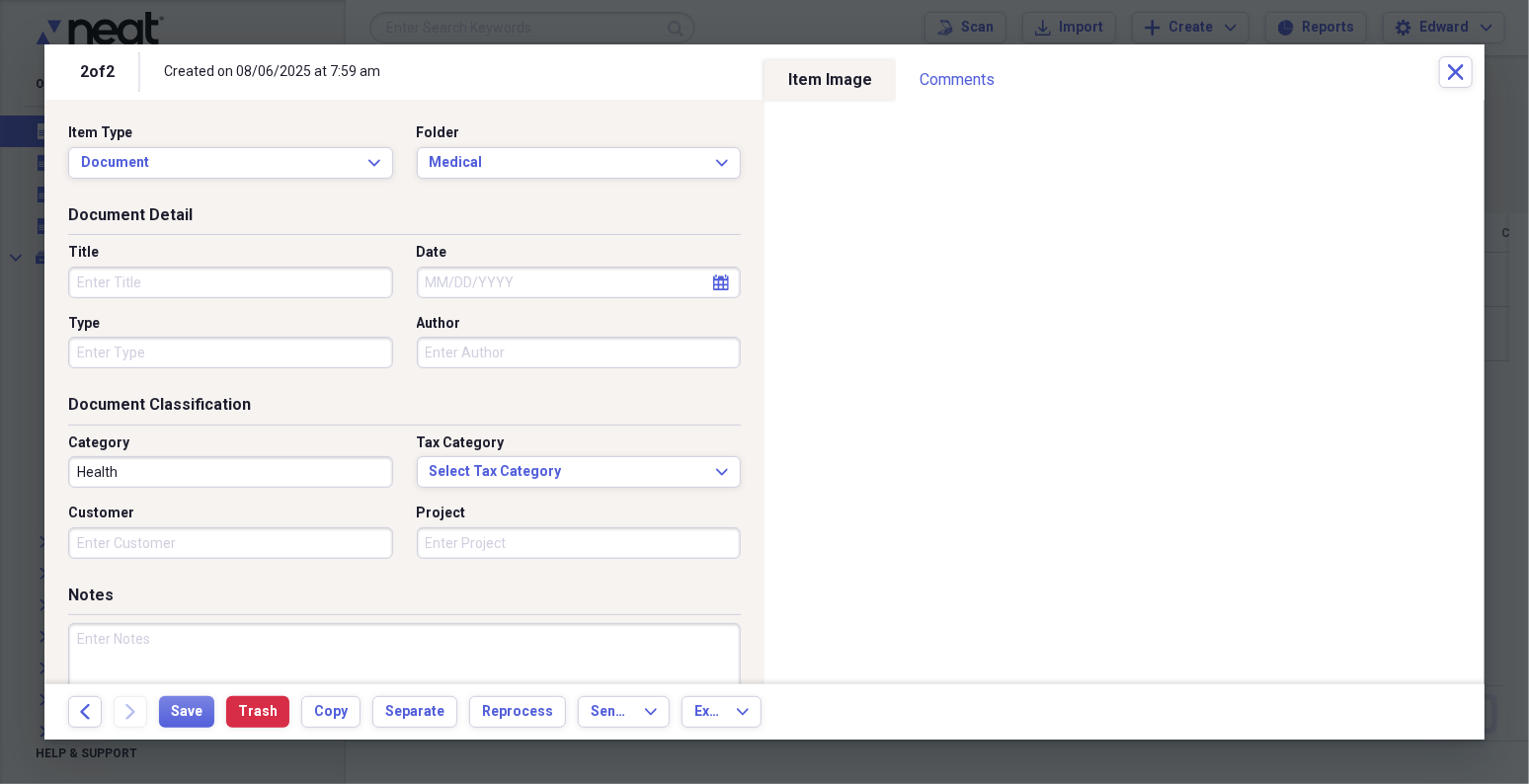 click on "Title" at bounding box center [230, 282] 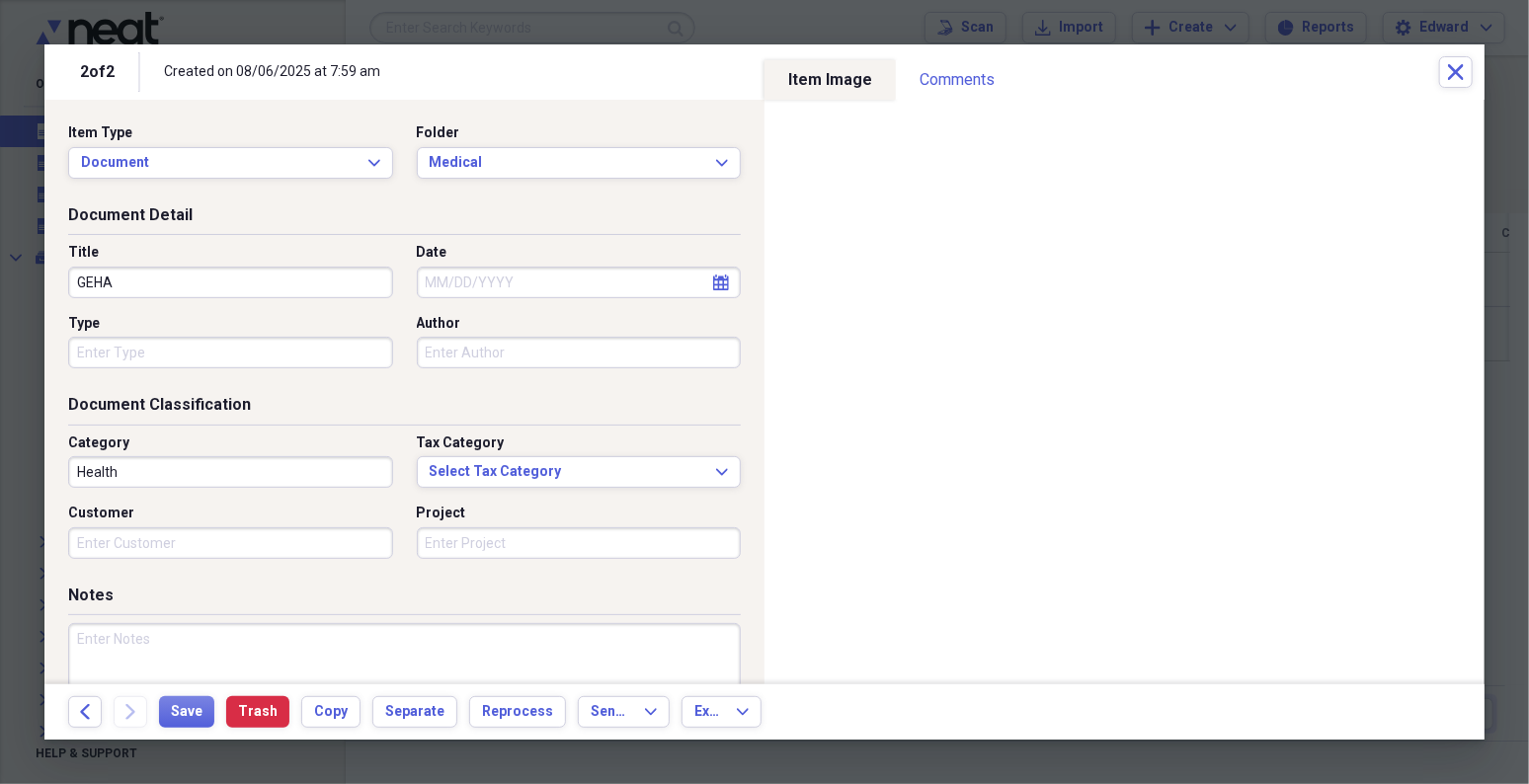 type on "GEHA" 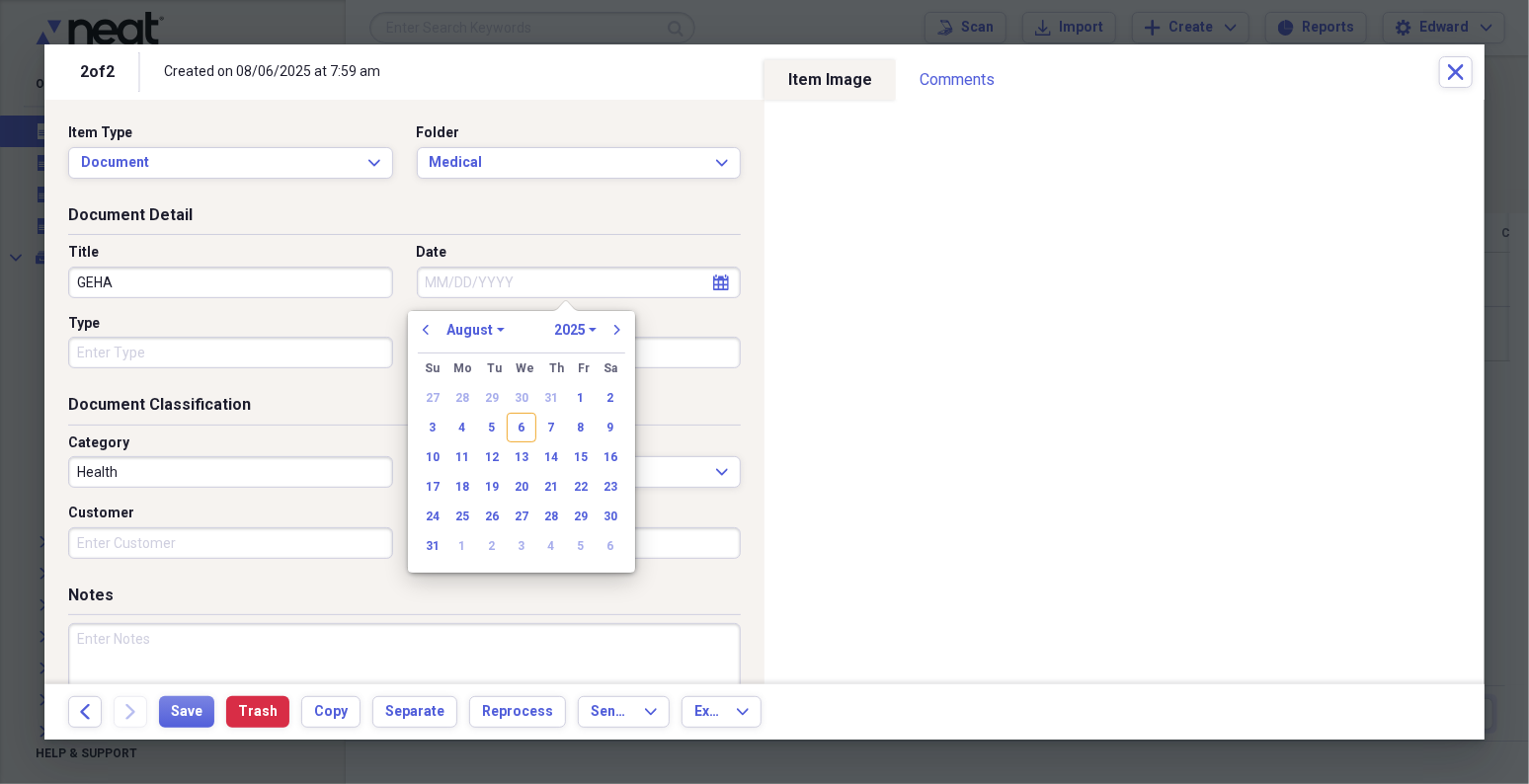 click on "Date" at bounding box center [579, 282] 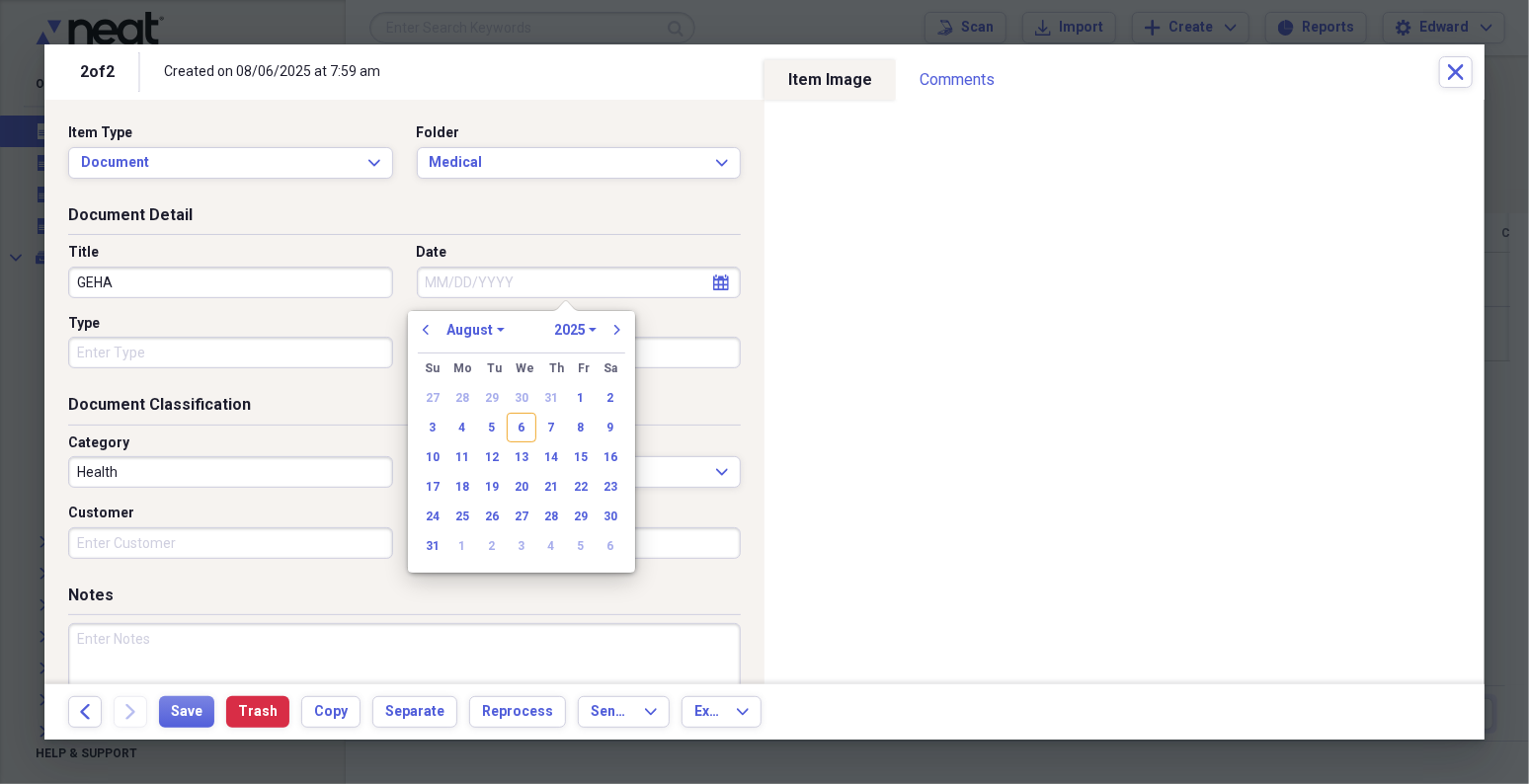 click on "Date" at bounding box center [579, 282] 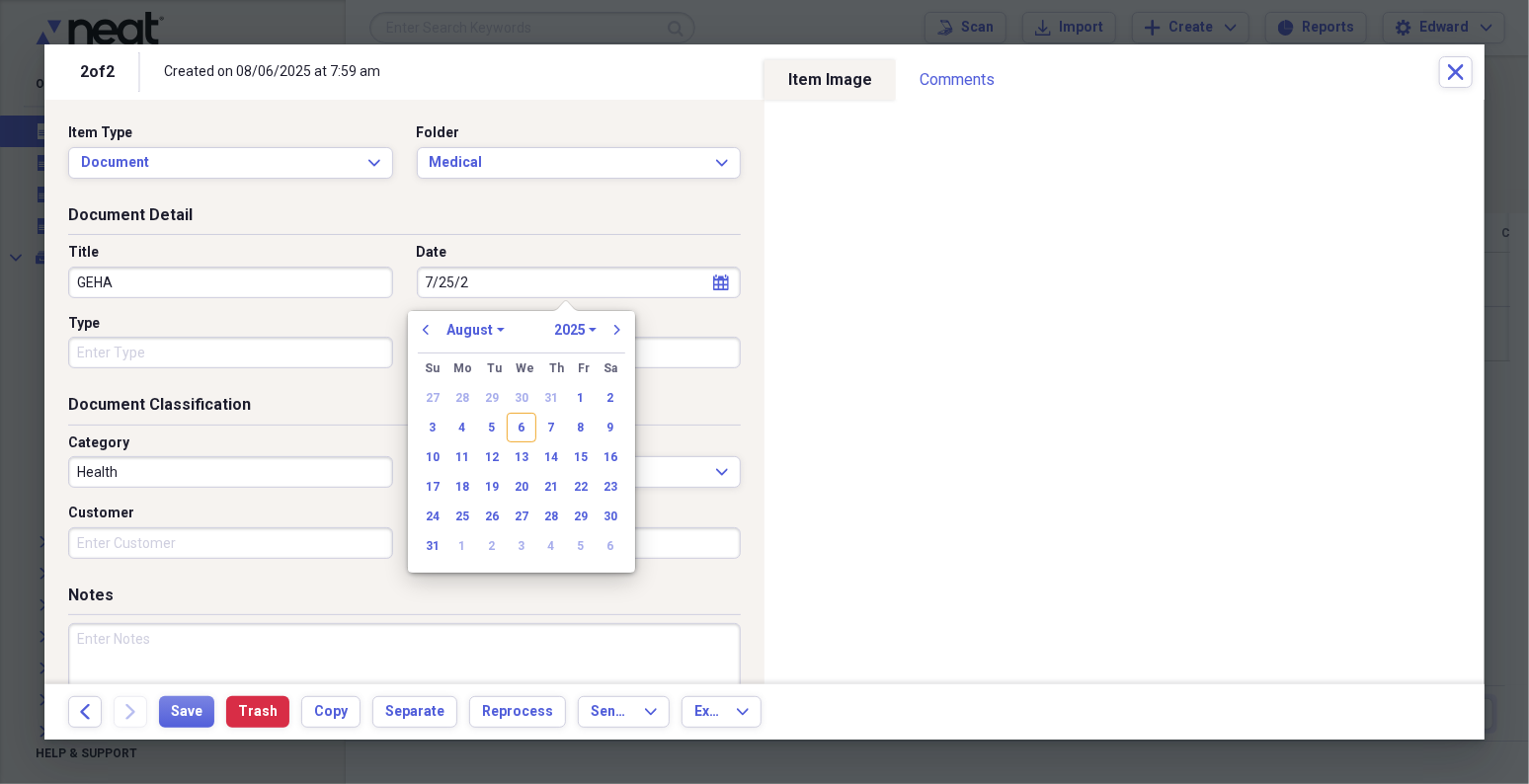 type on "7/25/20" 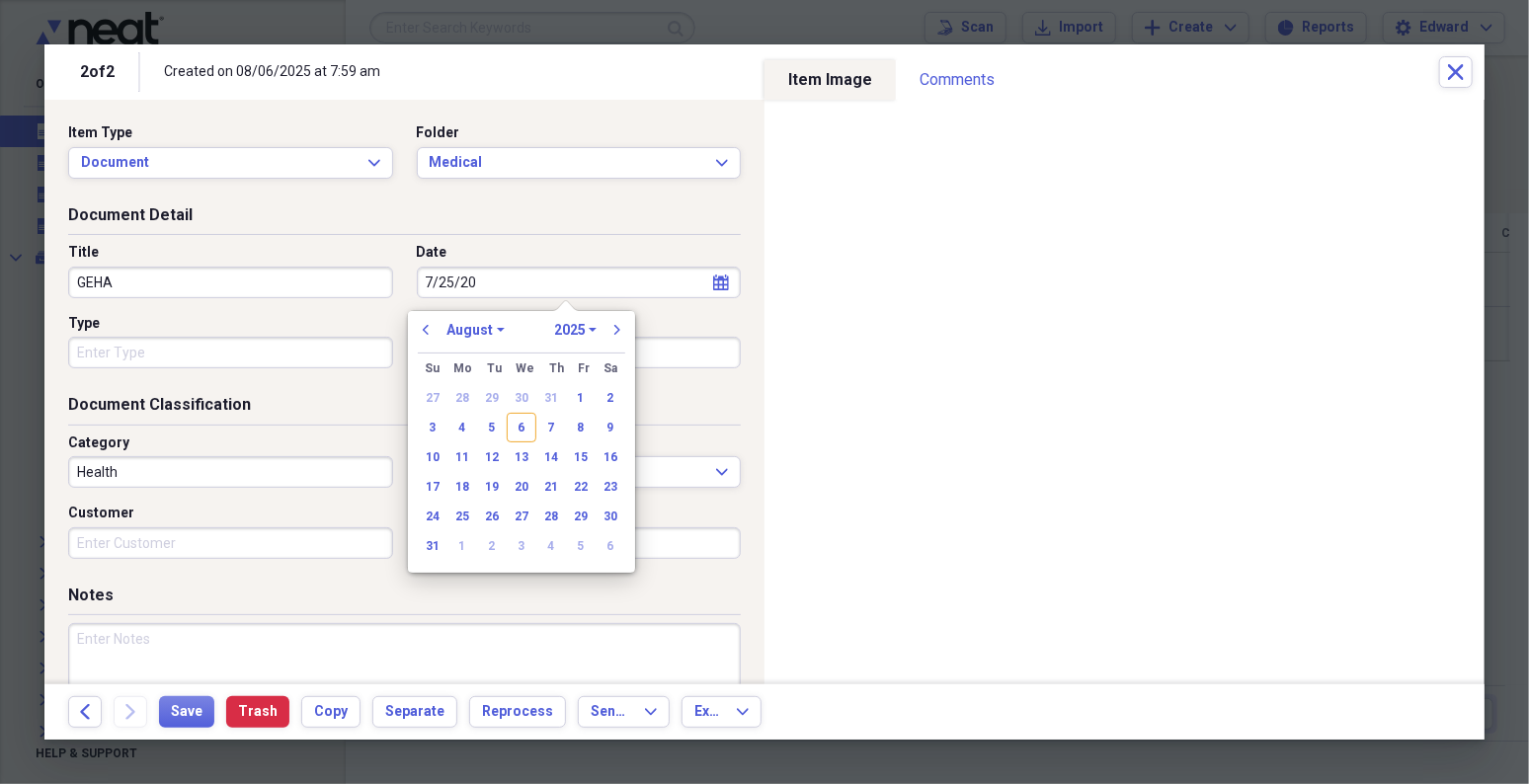 select on "6" 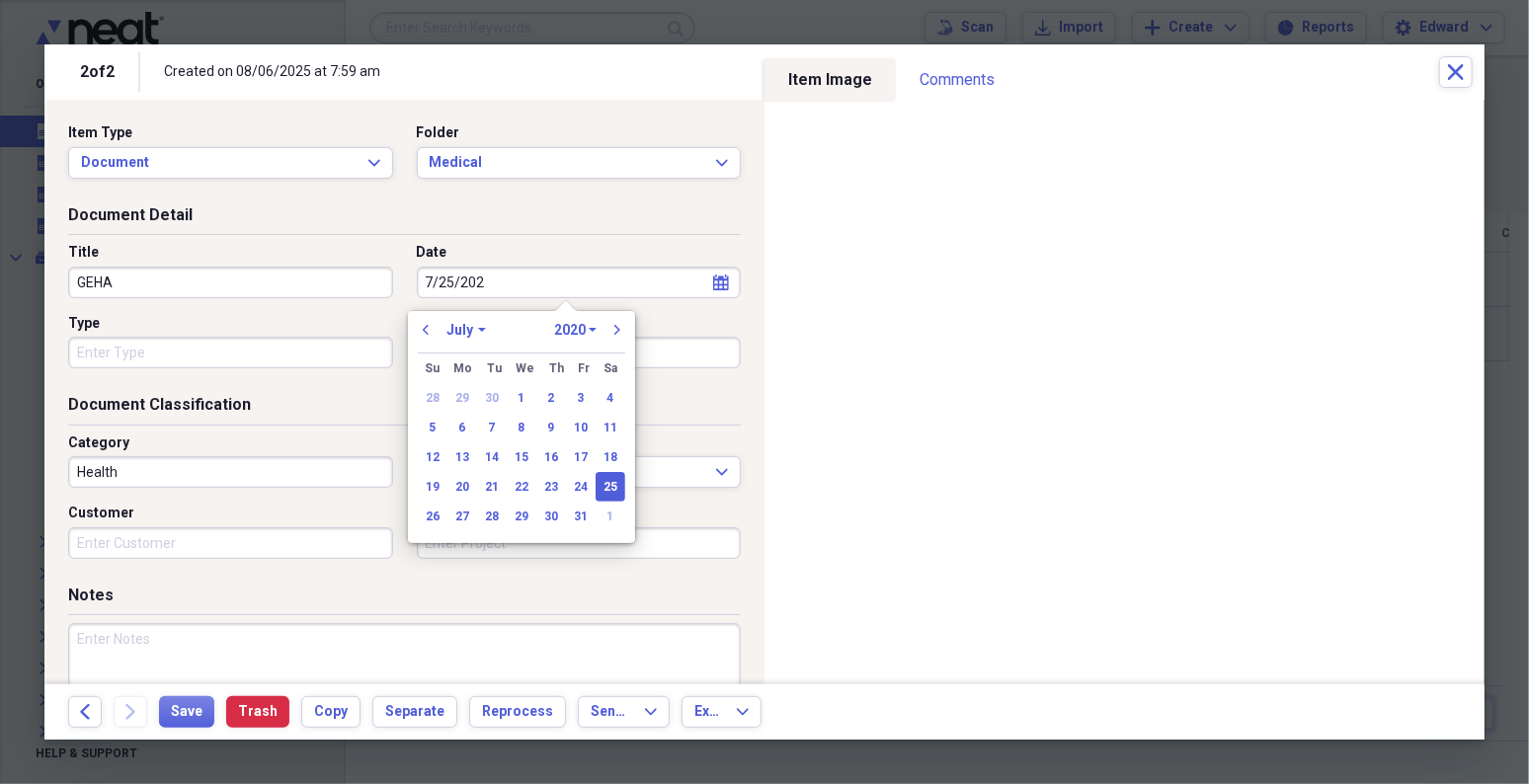 type on "7/25/2025" 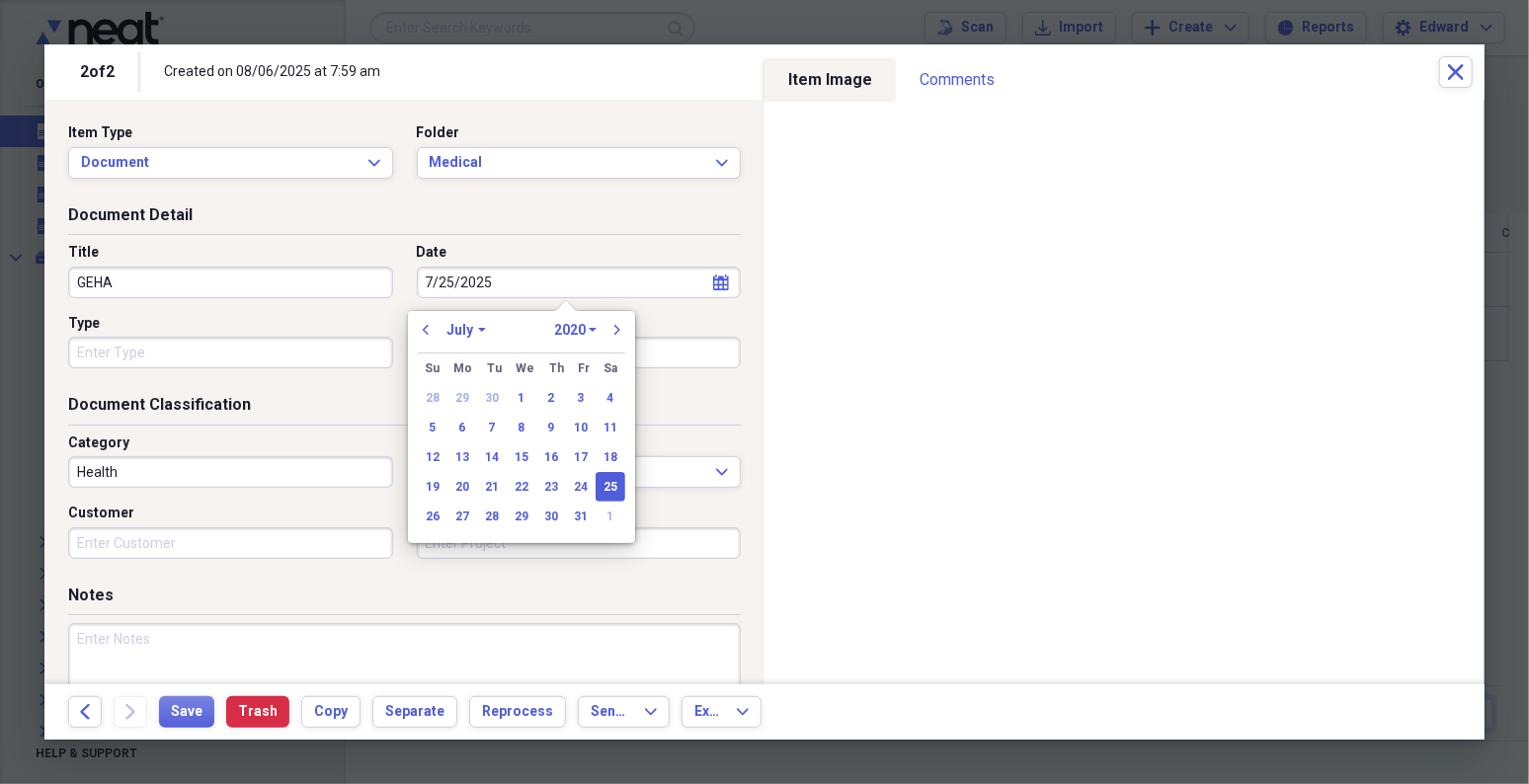 select on "2025" 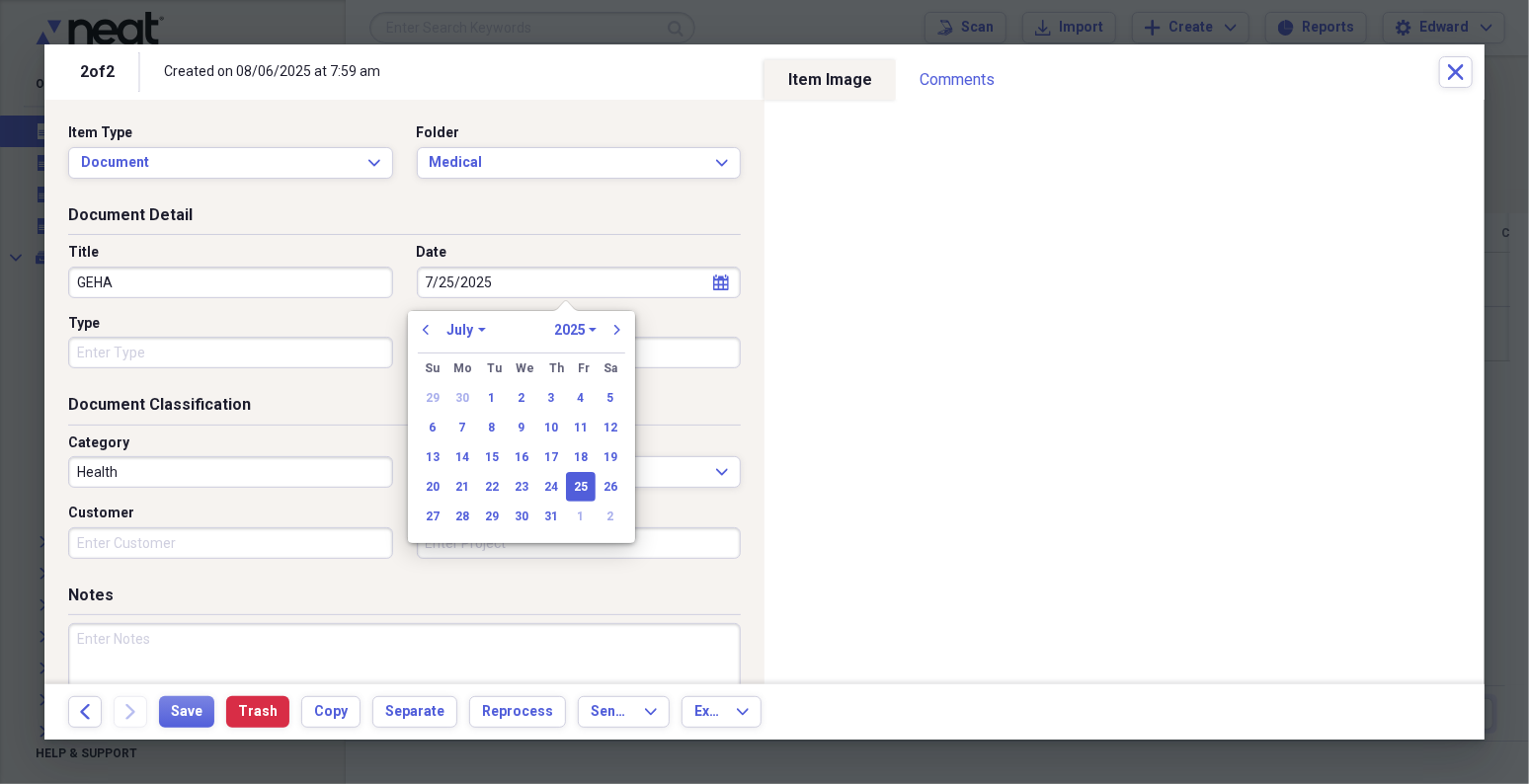 type on "07/25/2025" 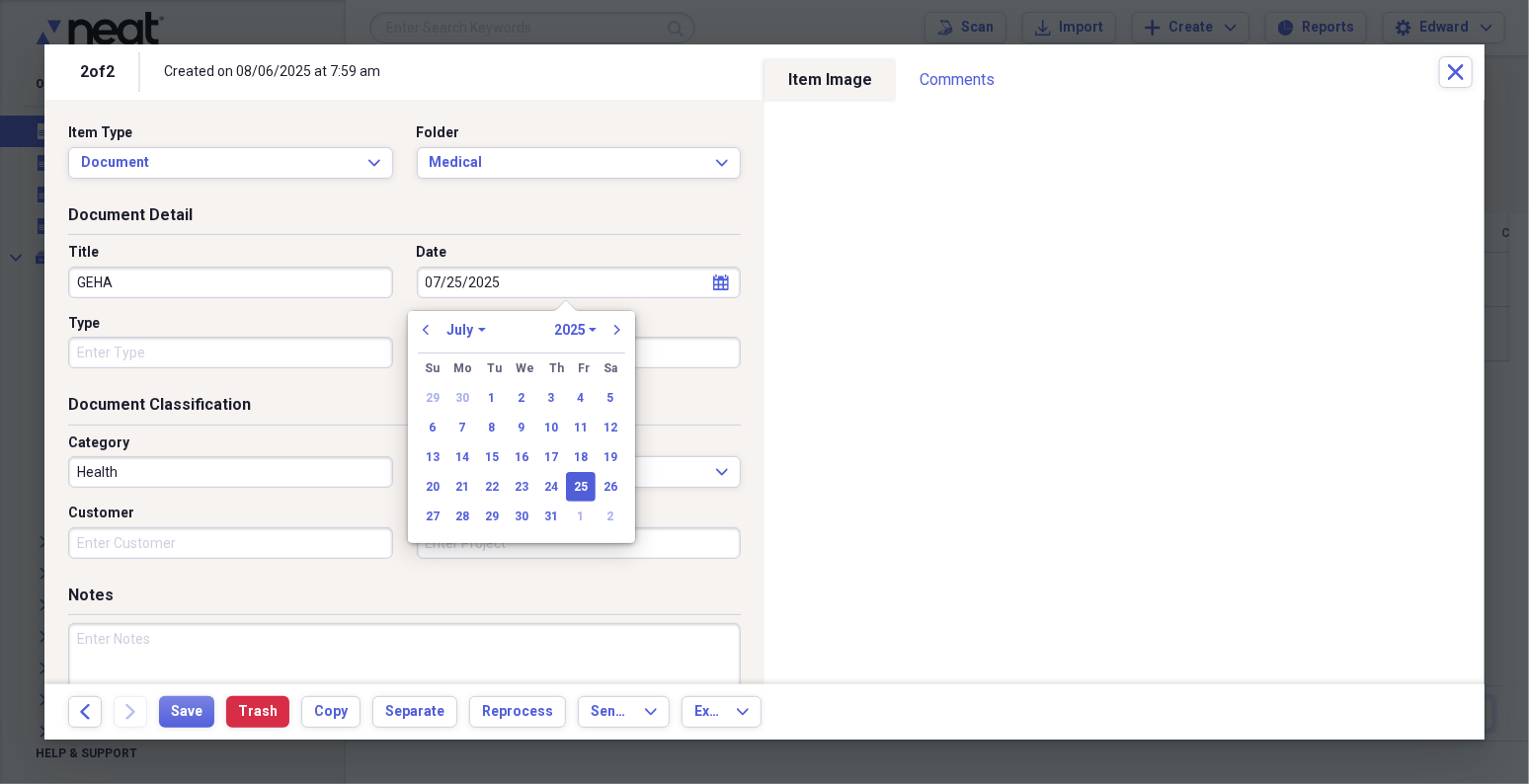 click on "Document Detail" at bounding box center (404, 219) 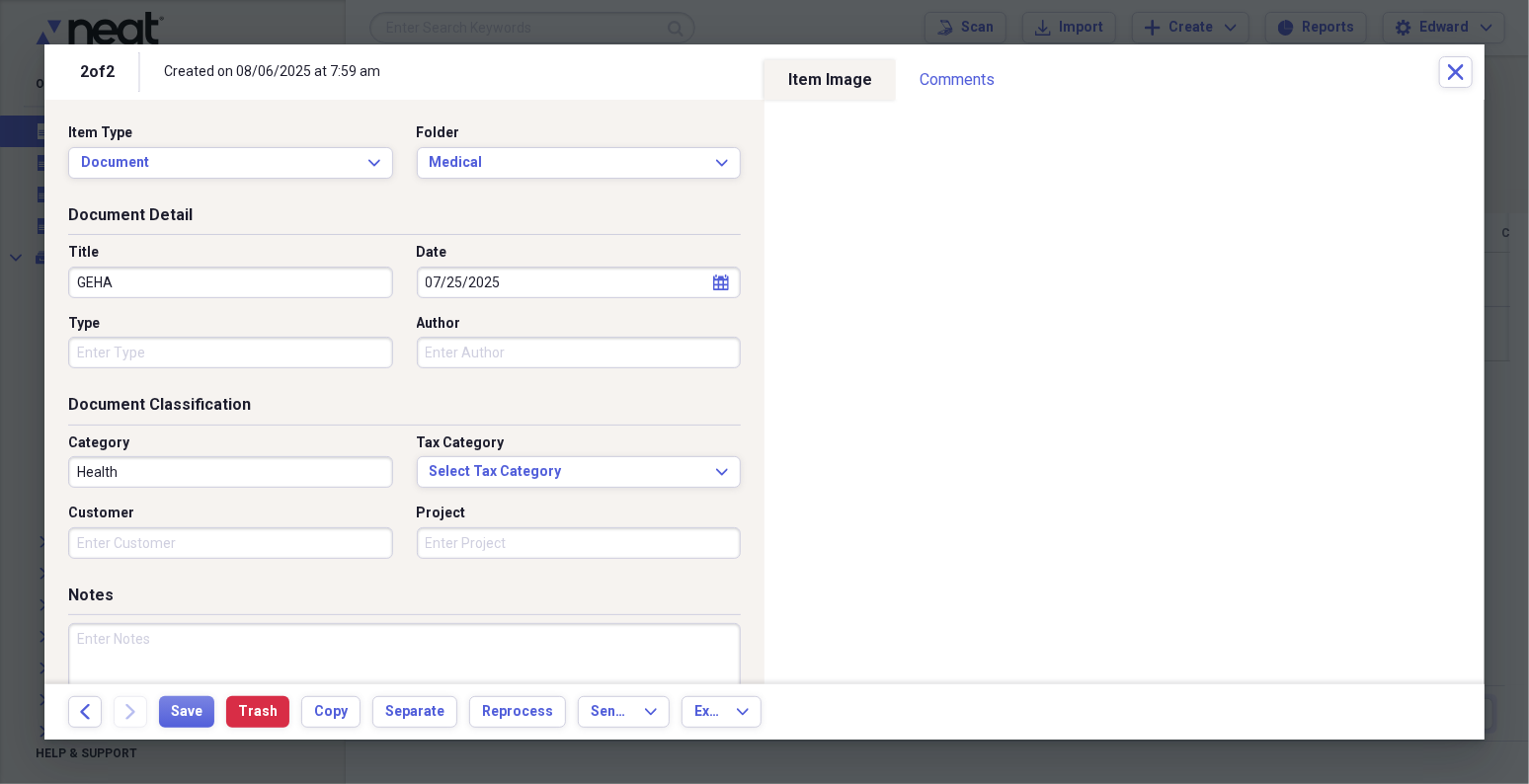 click on "Type" at bounding box center (230, 353) 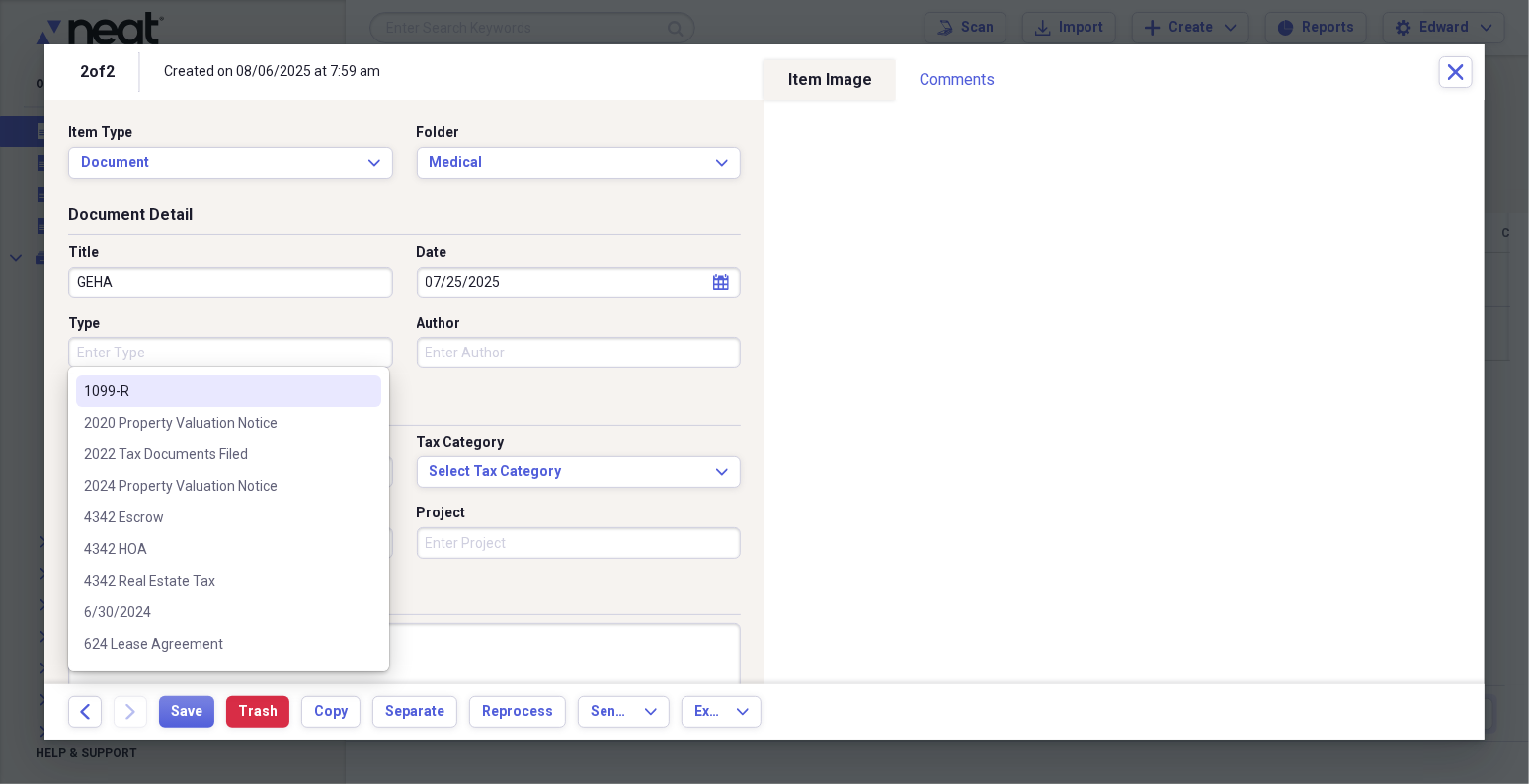 click on "Type" at bounding box center [230, 353] 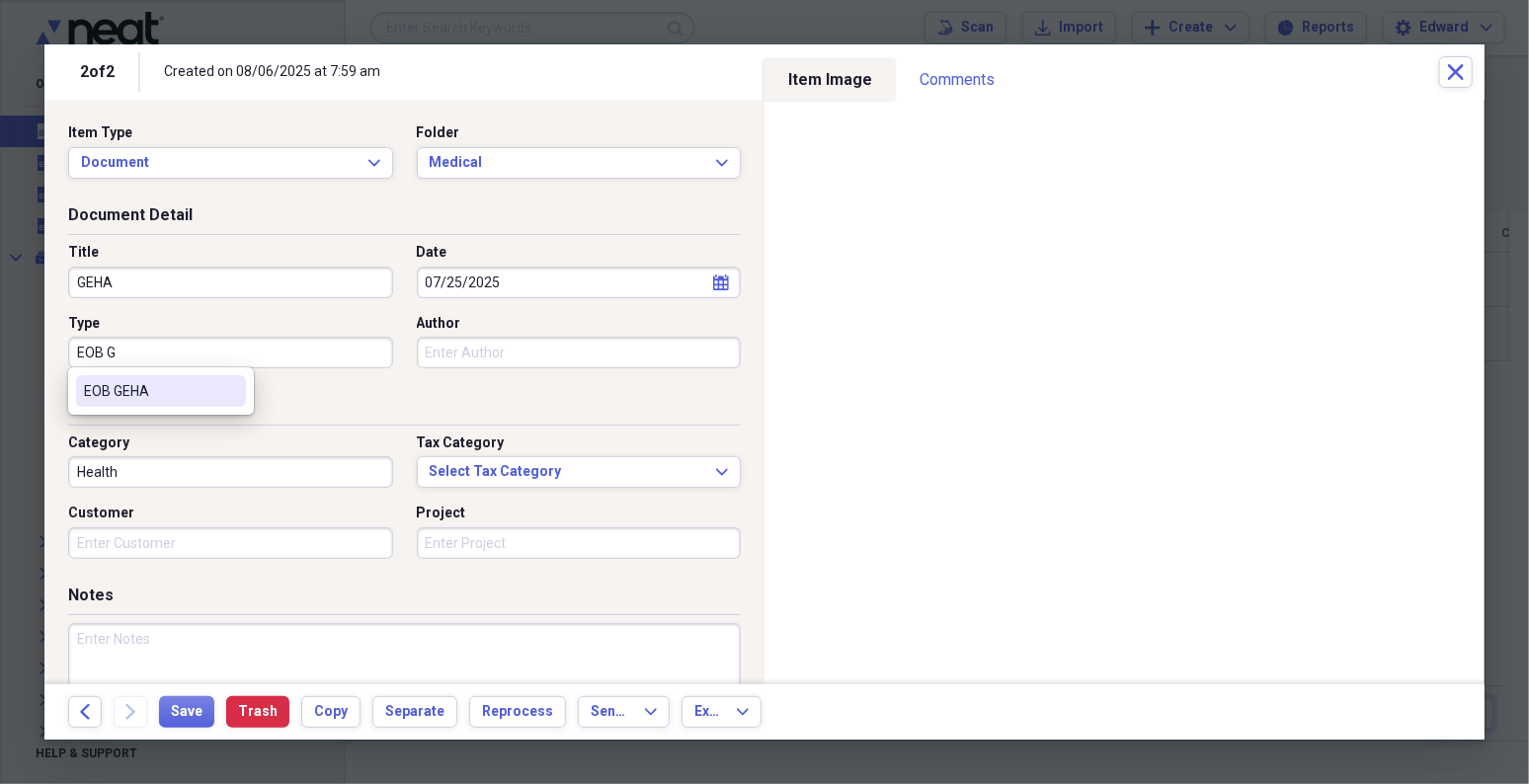click on "EOB GEHA" at bounding box center [149, 391] 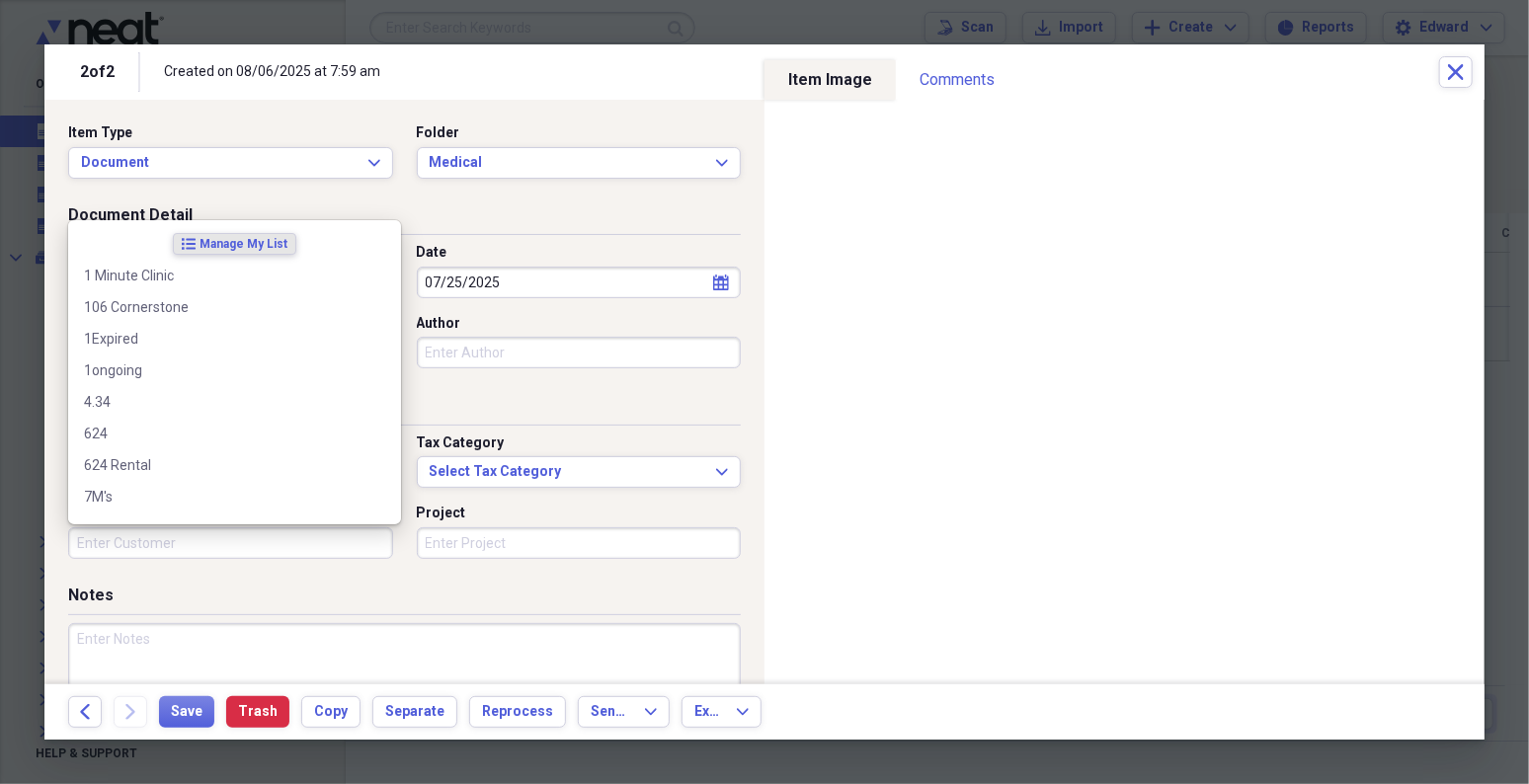 click on "Customer" at bounding box center (230, 543) 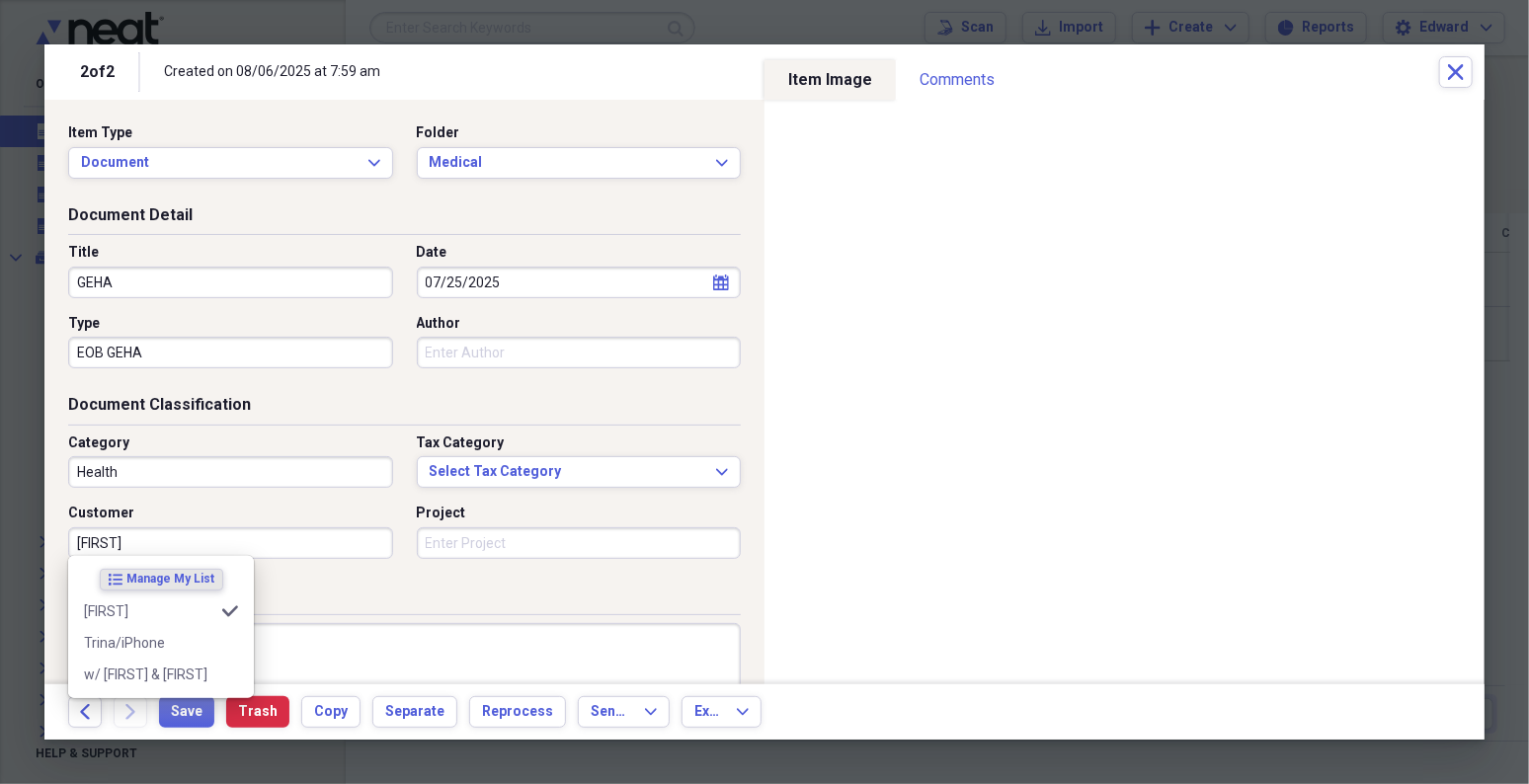 type on "[PERSON]" 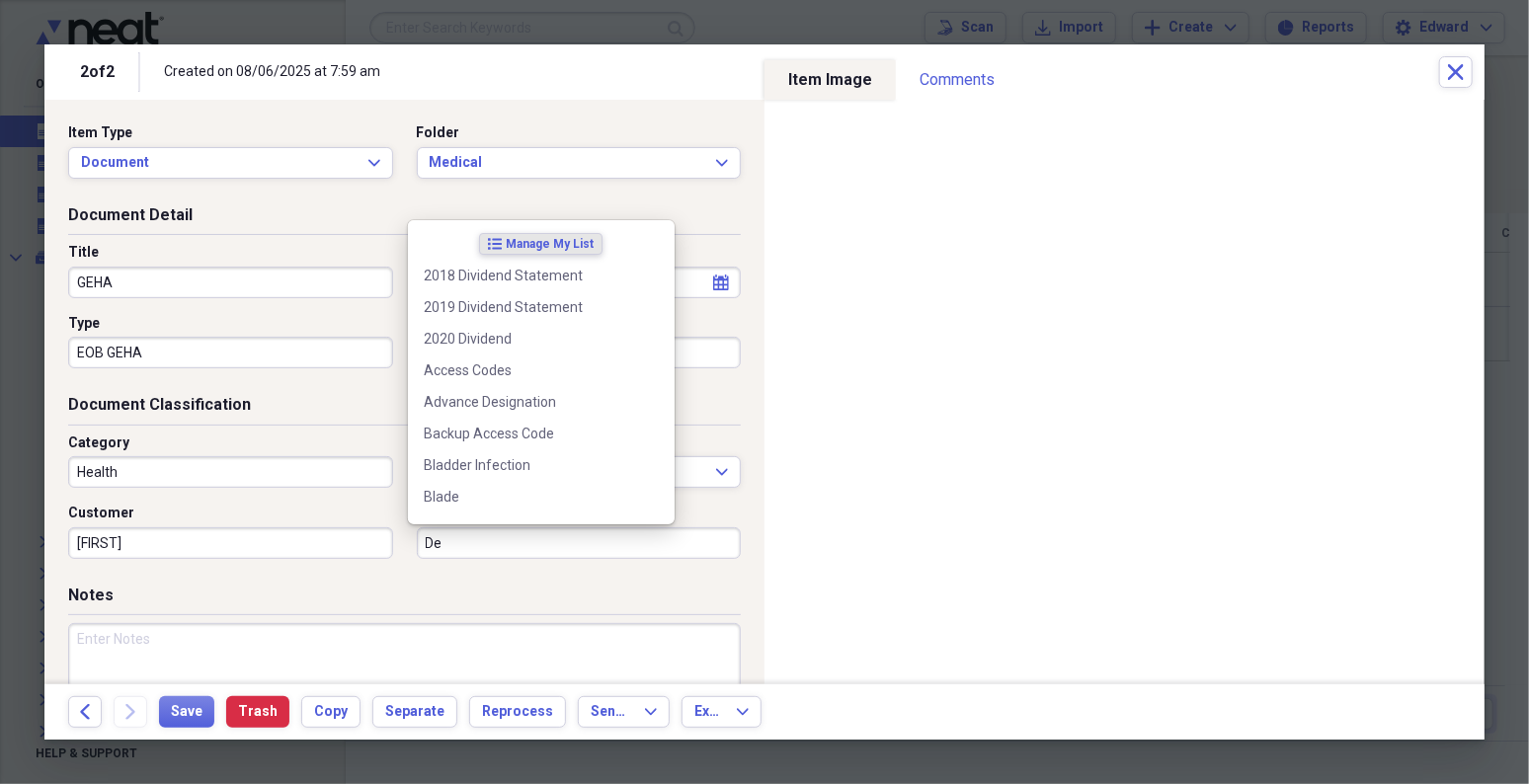 type on "D" 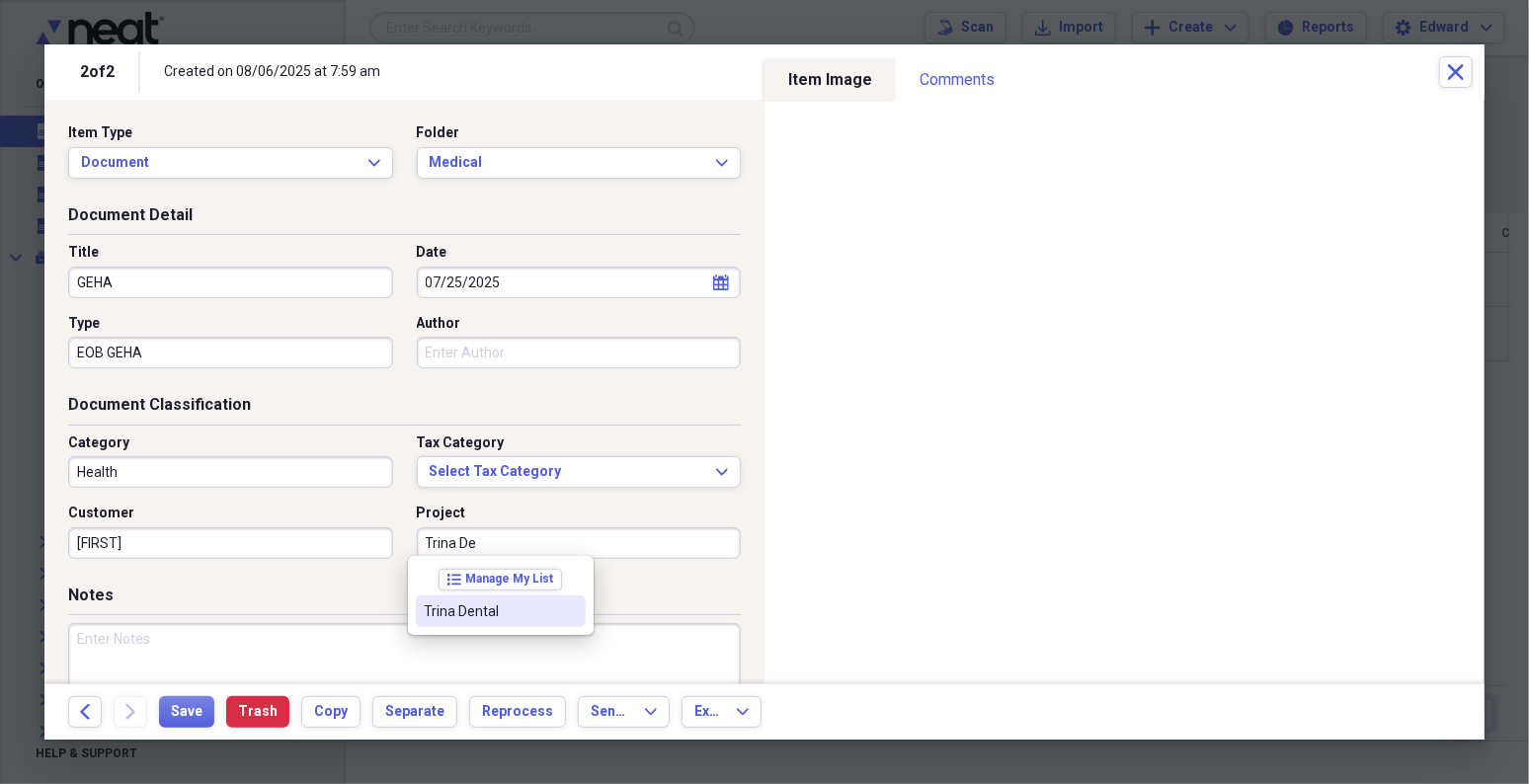 click on "Trina Dental" at bounding box center (489, 611) 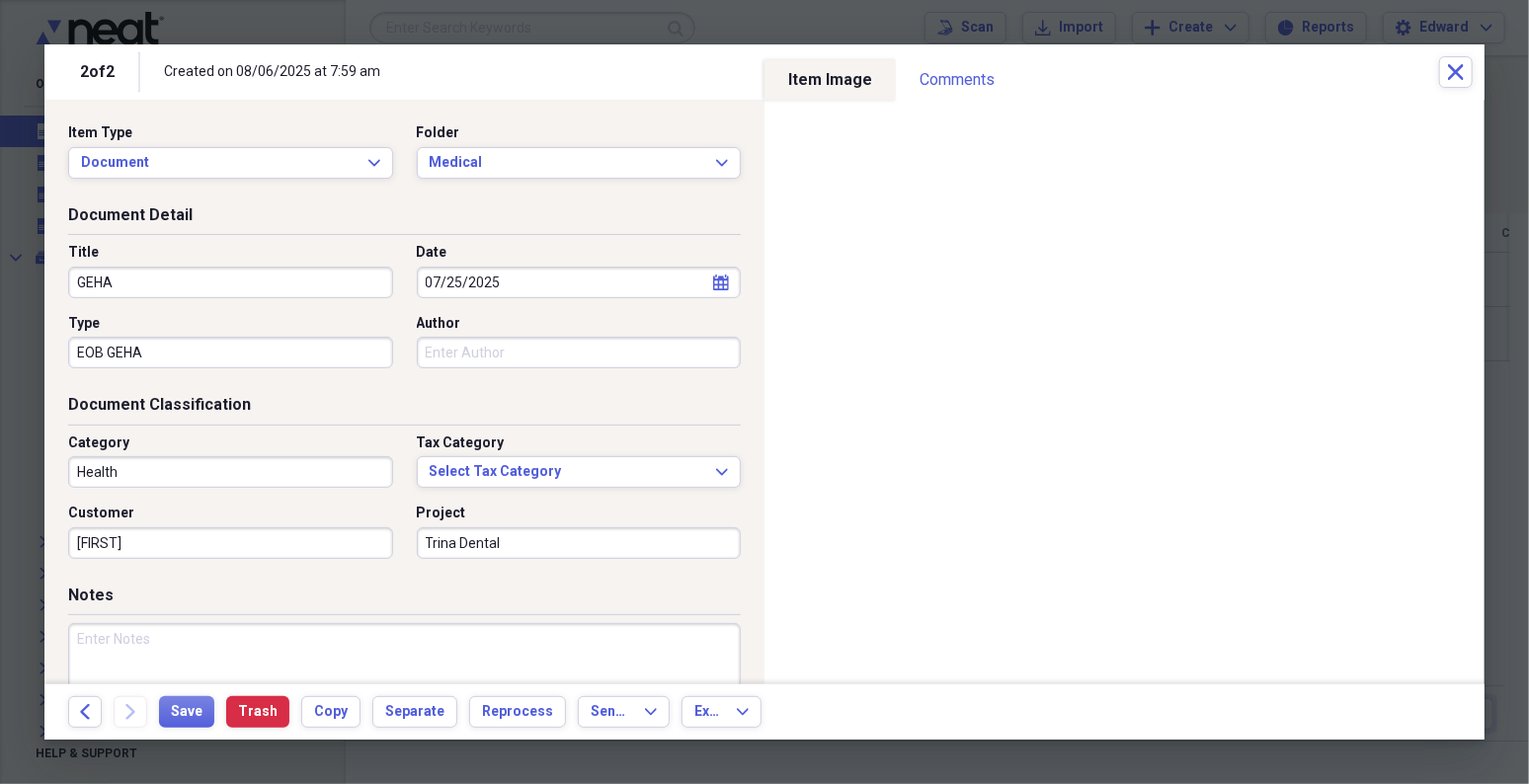 click at bounding box center [404, 687] 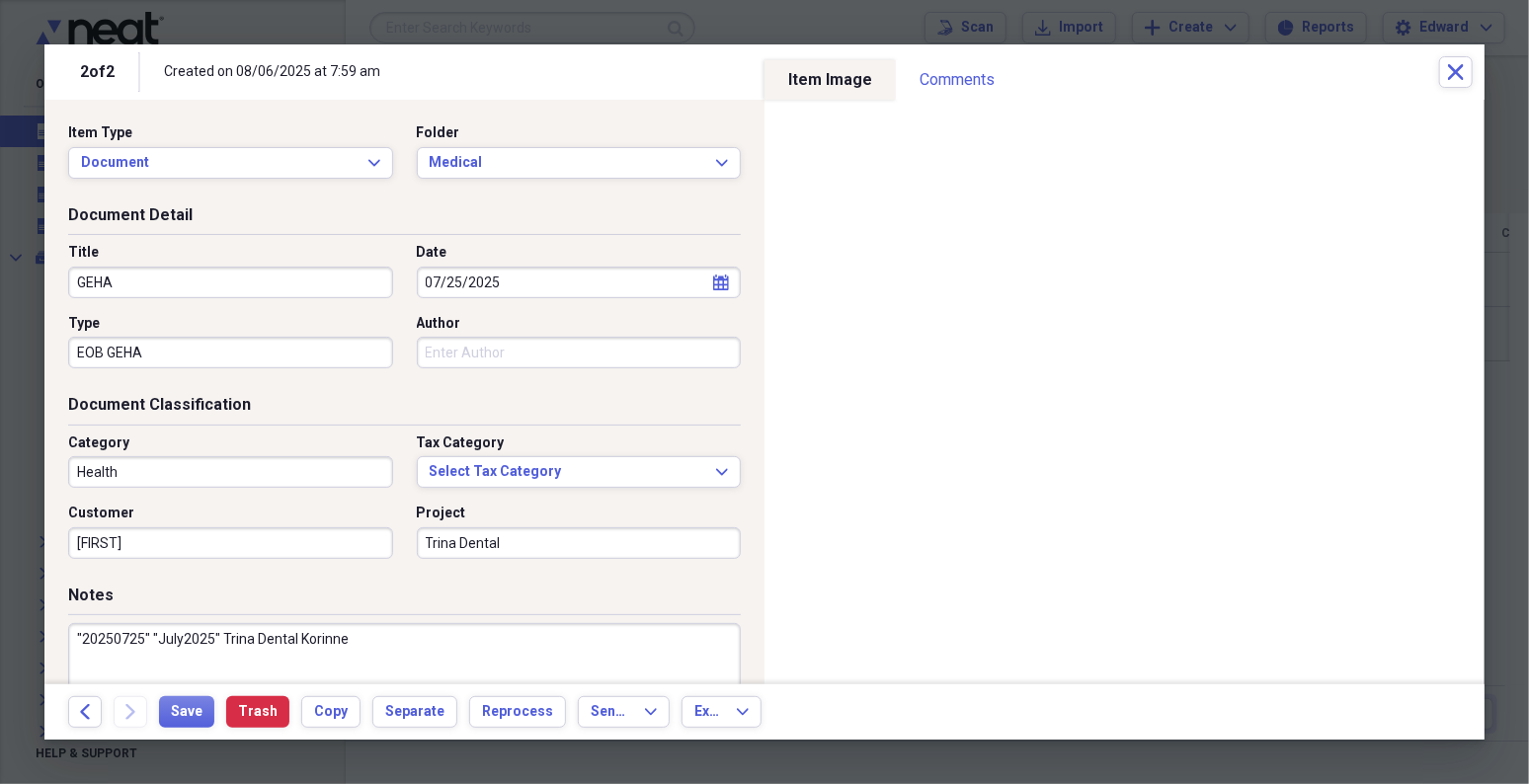 click on ""20250725" "July2025" Trina Dental Korinne" at bounding box center (404, 687) 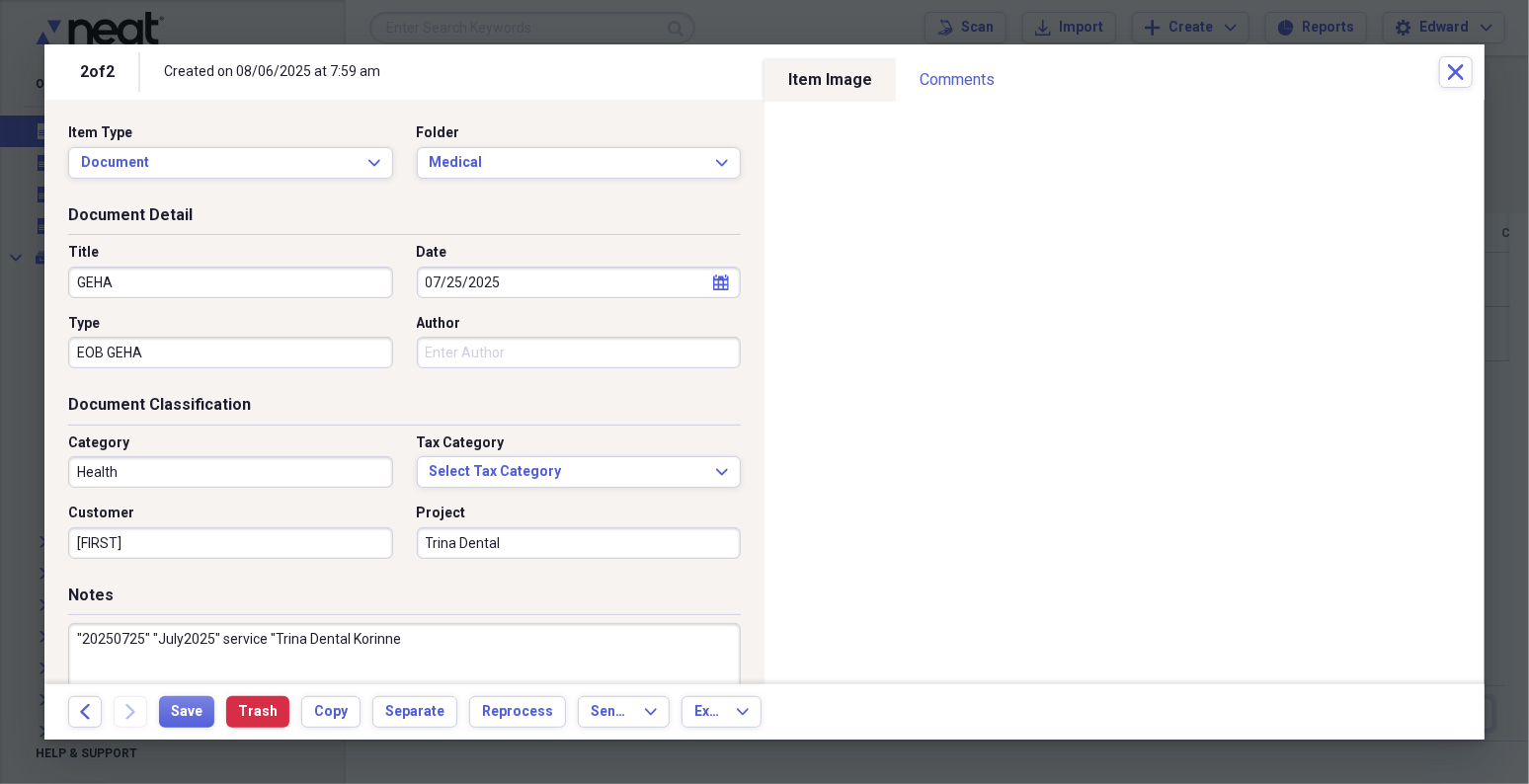 click on ""20250725" "July2025" service "Trina Dental Korinne" at bounding box center (404, 687) 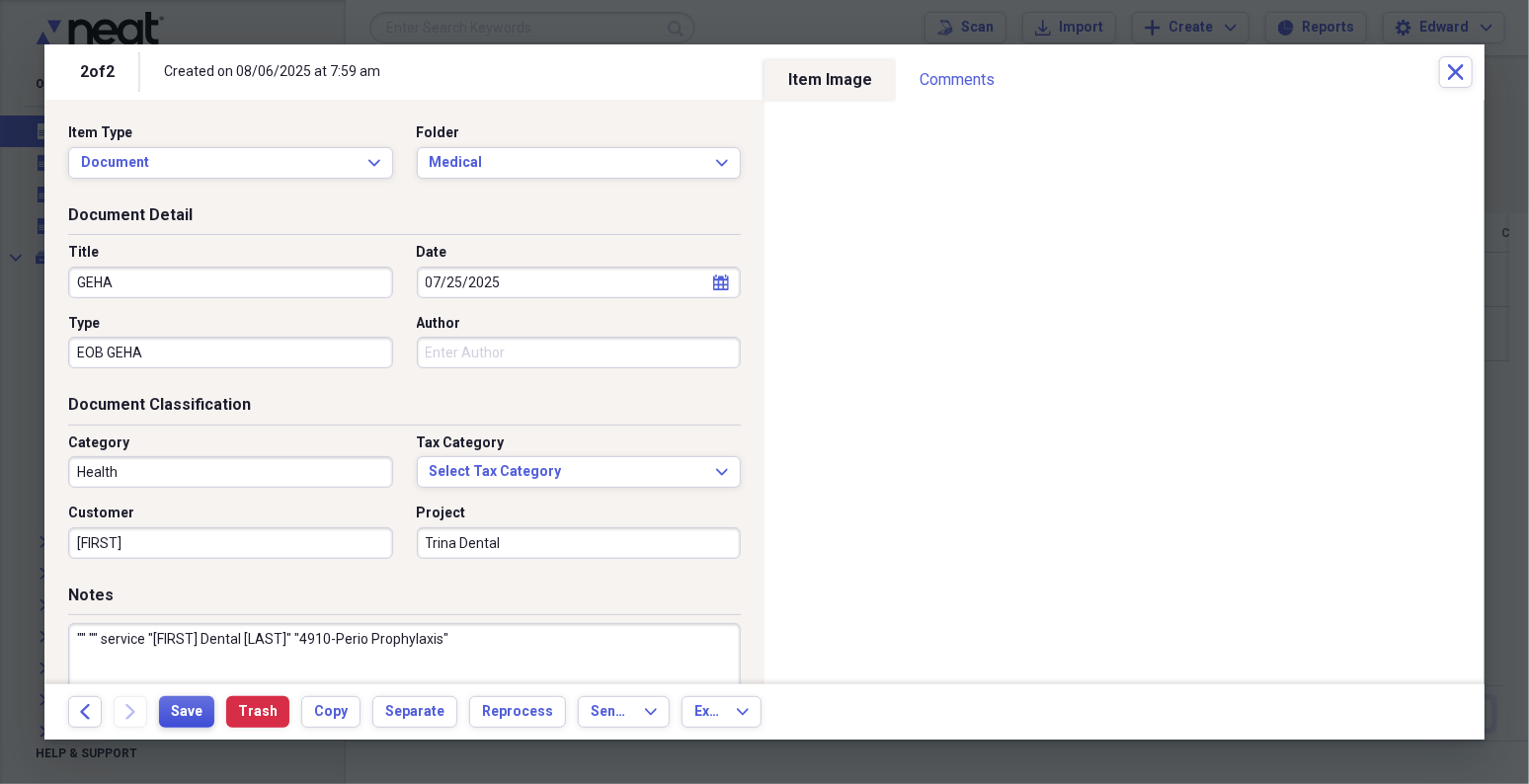 click on "Save" at bounding box center (187, 712) 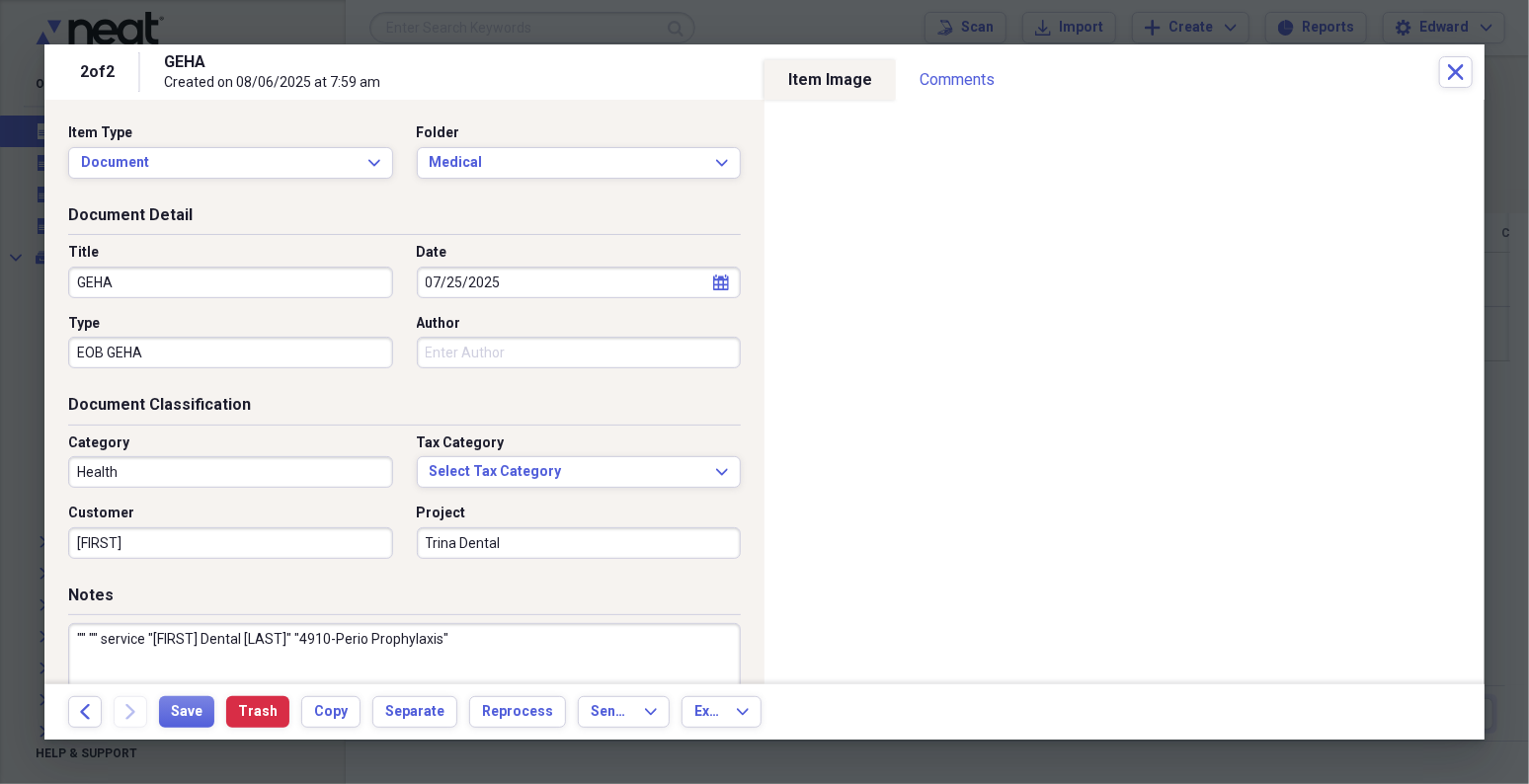 click on ""20250725" "July2025" service "Trina Dental Korinne" "4910-Perio Prophylaxis"" at bounding box center [404, 687] 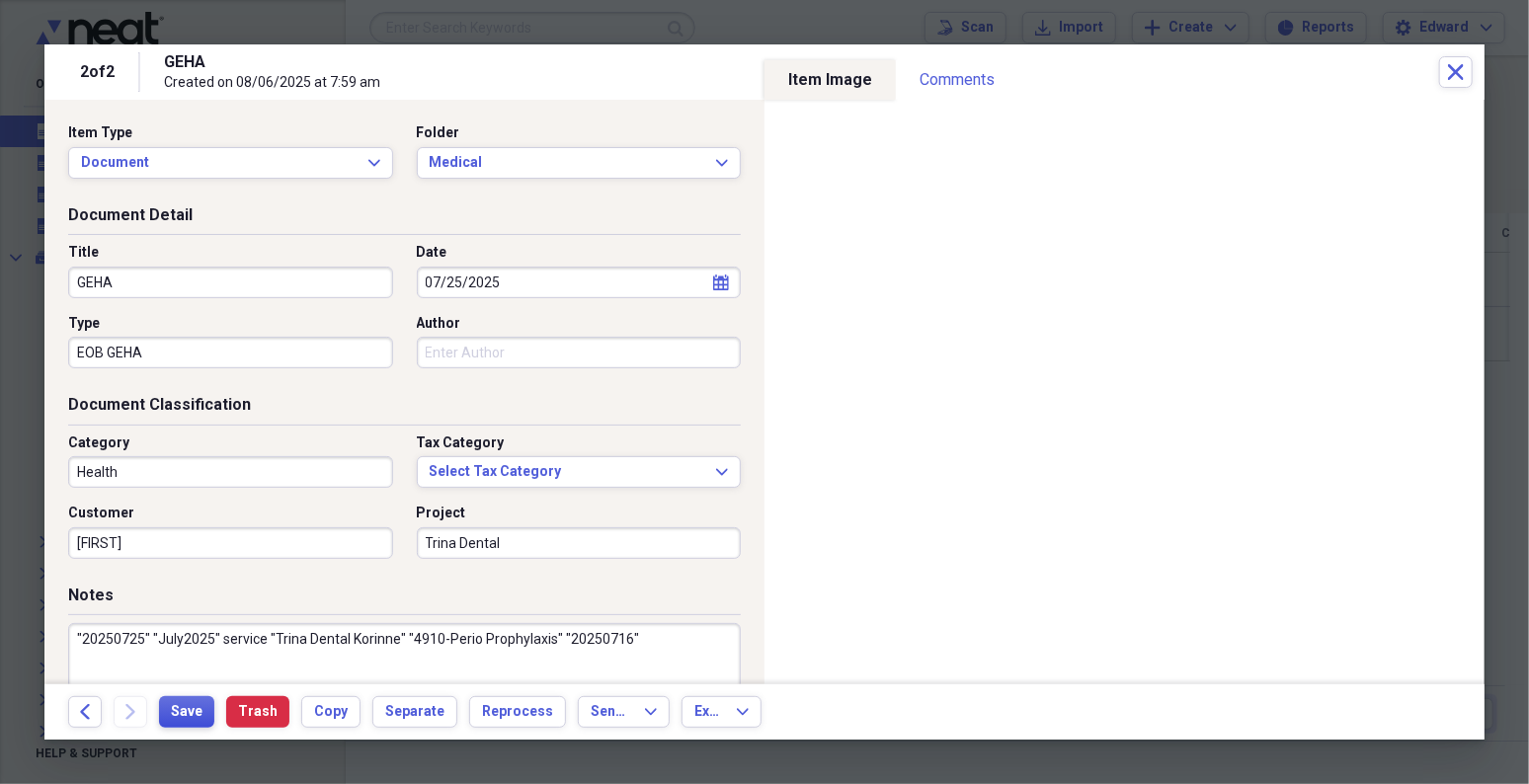 type on ""20250725" "July2025" service "Trina Dental Korinne" "4910-Perio Prophylaxis" "20250716"" 